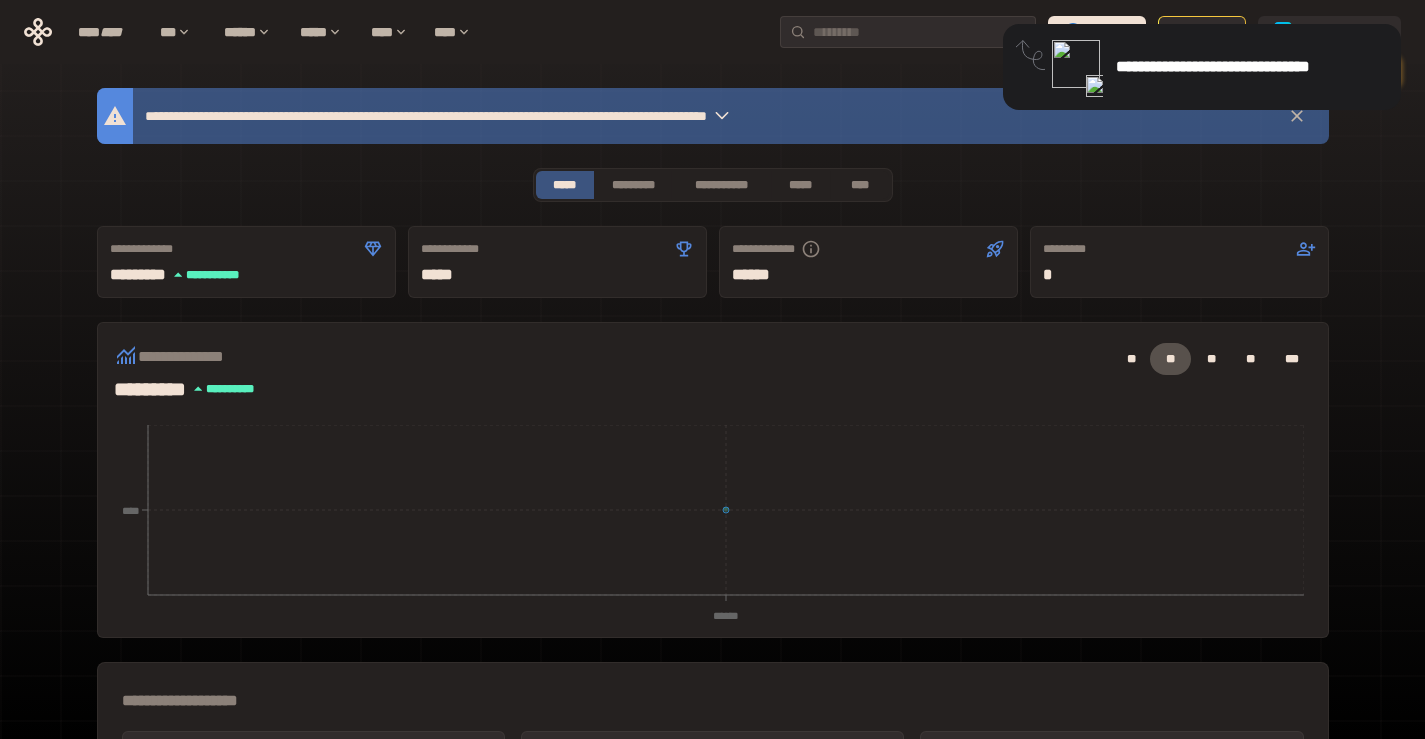 scroll, scrollTop: 0, scrollLeft: 0, axis: both 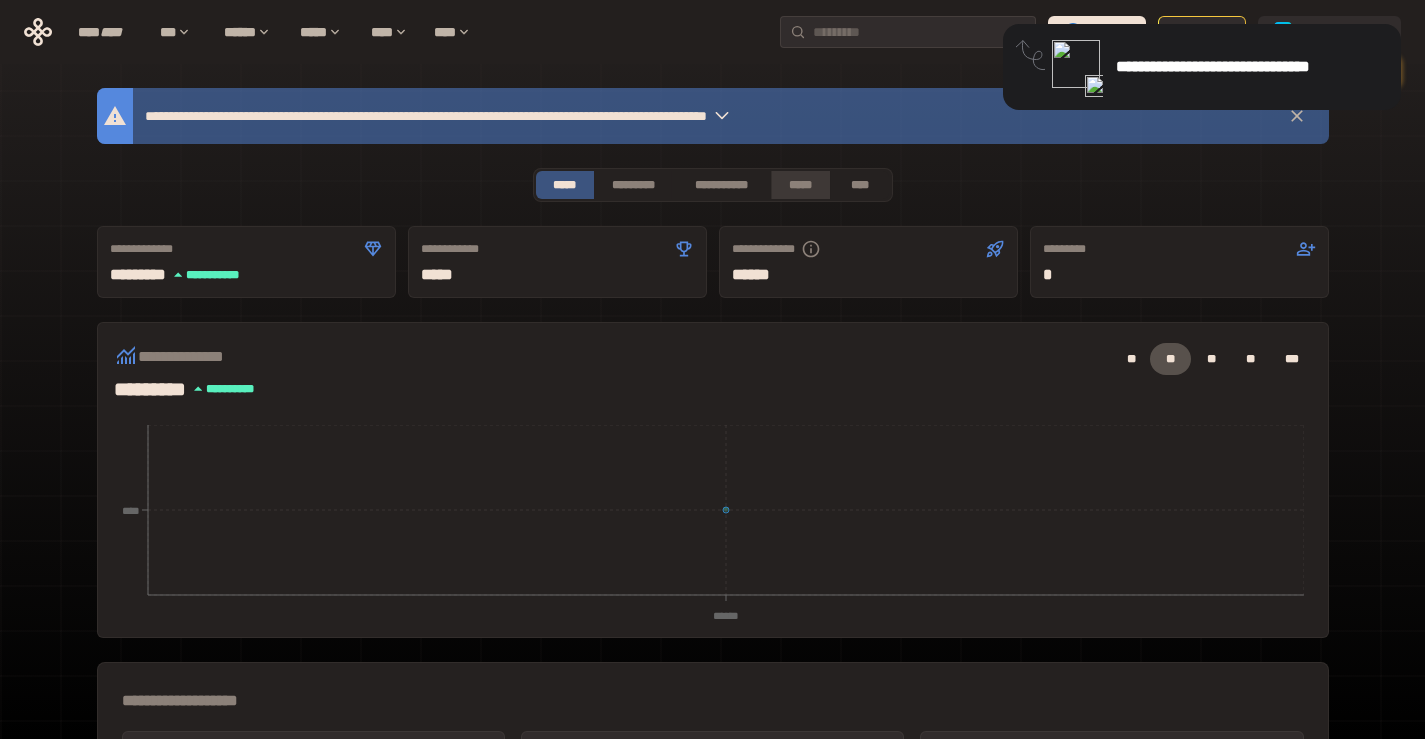 click on "*****" at bounding box center [800, 185] 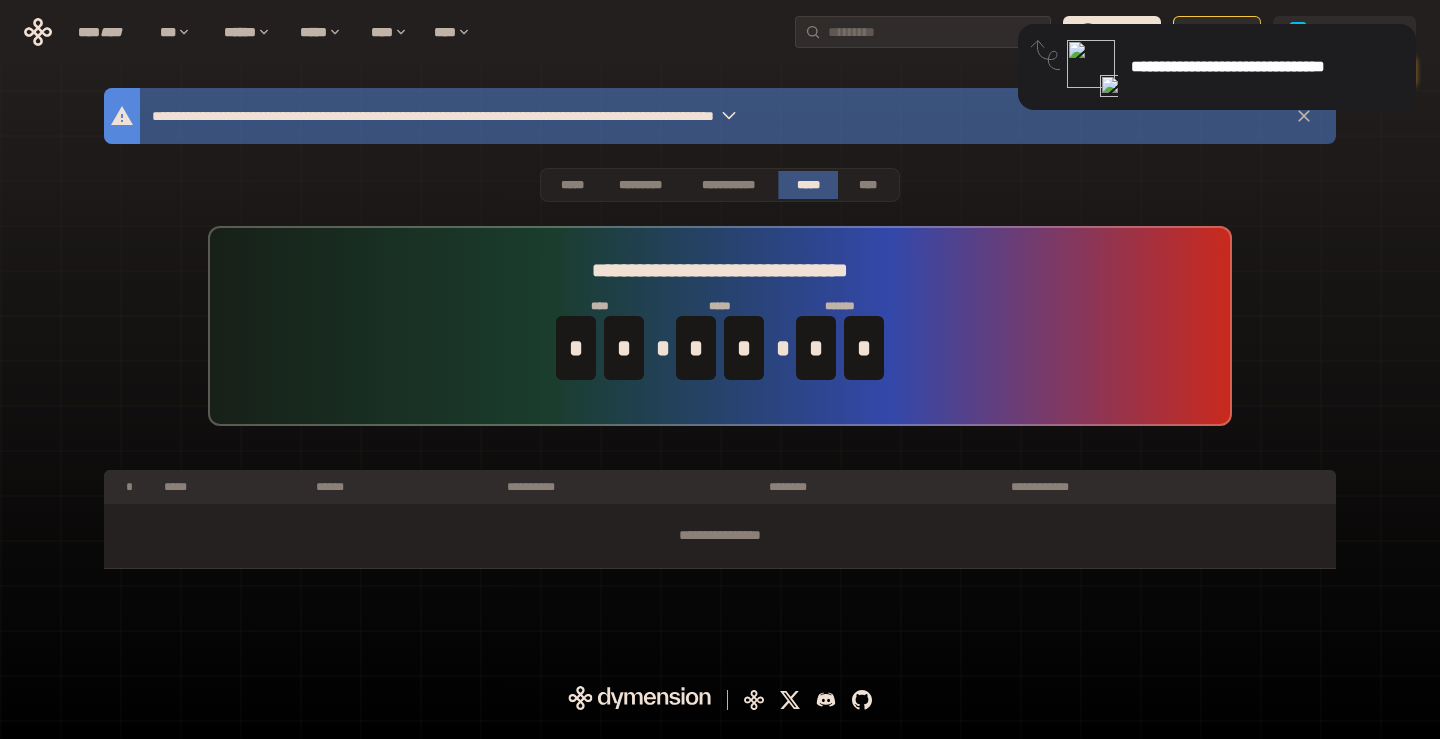 click at bounding box center [1091, 64] 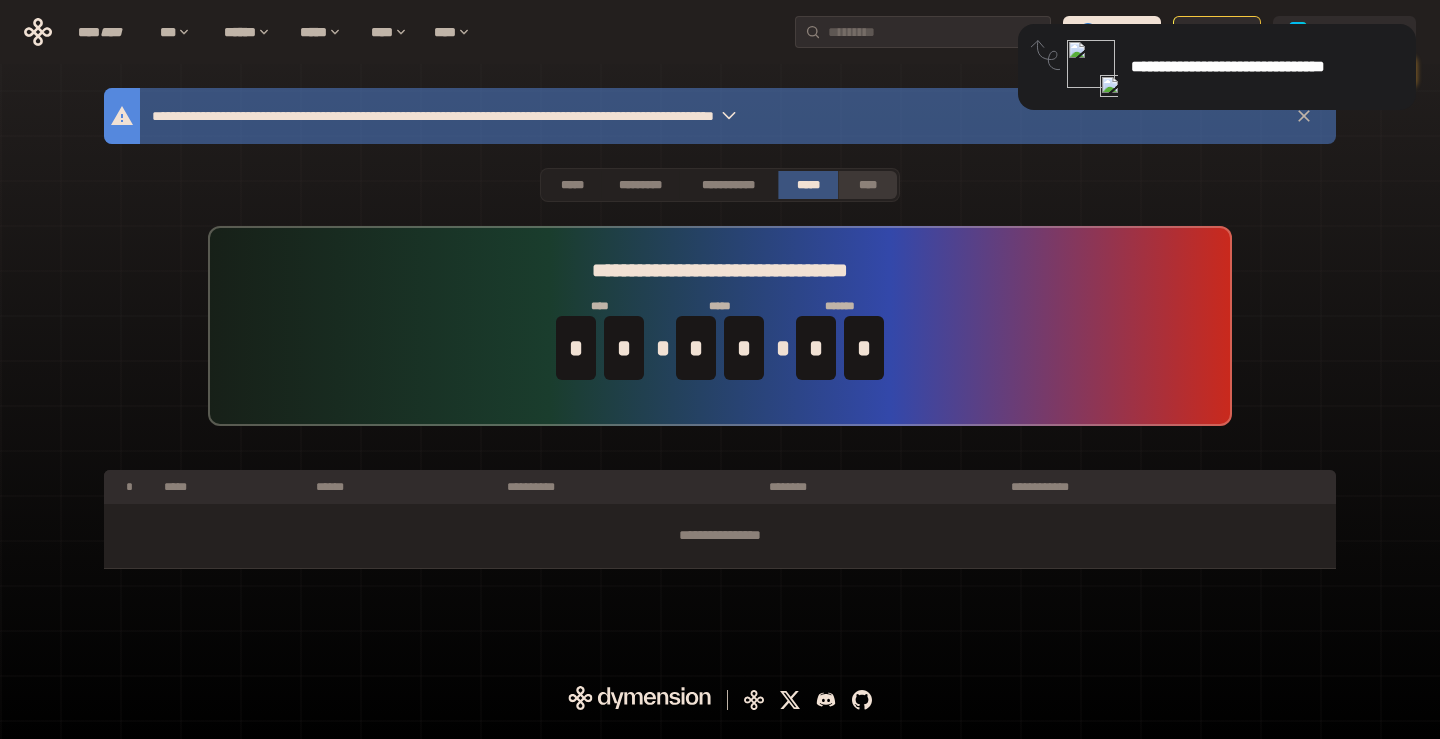 click on "****" at bounding box center (867, 185) 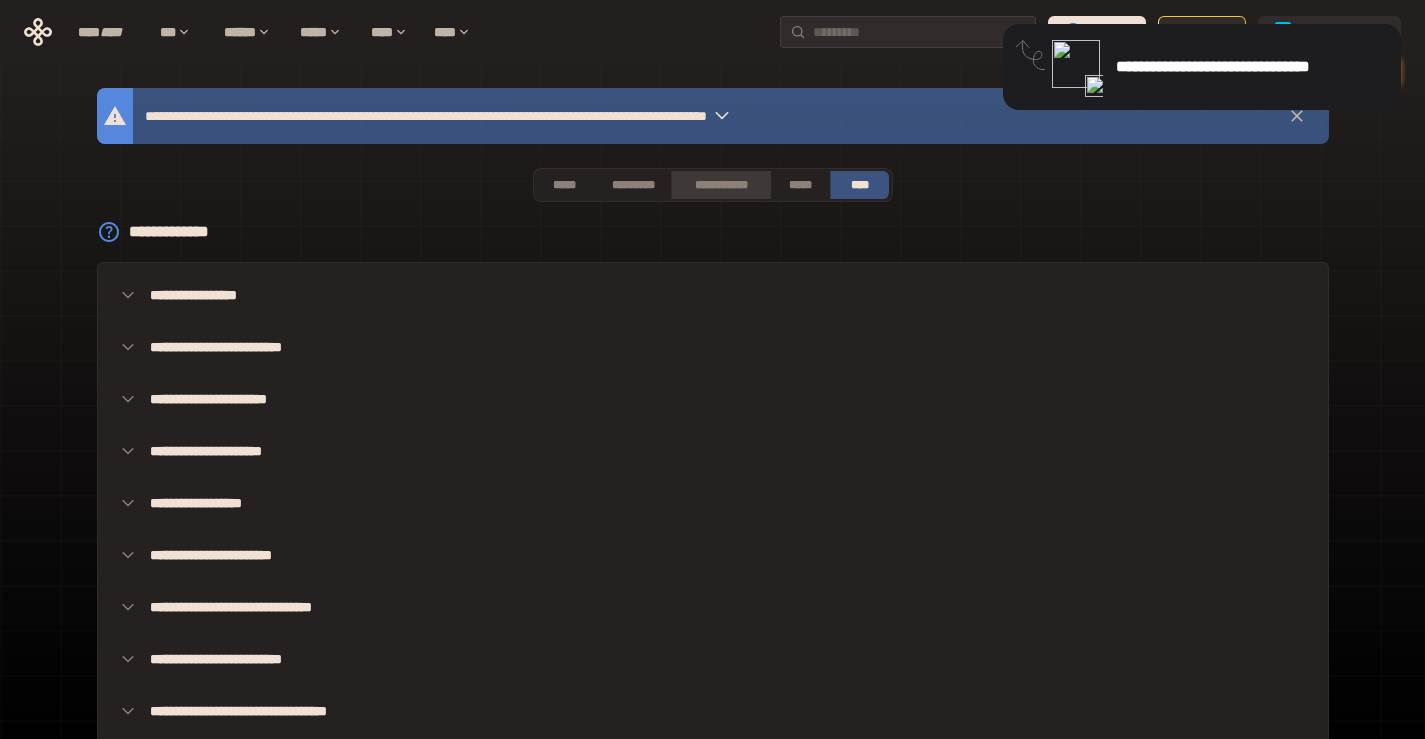 click on "**********" at bounding box center (720, 185) 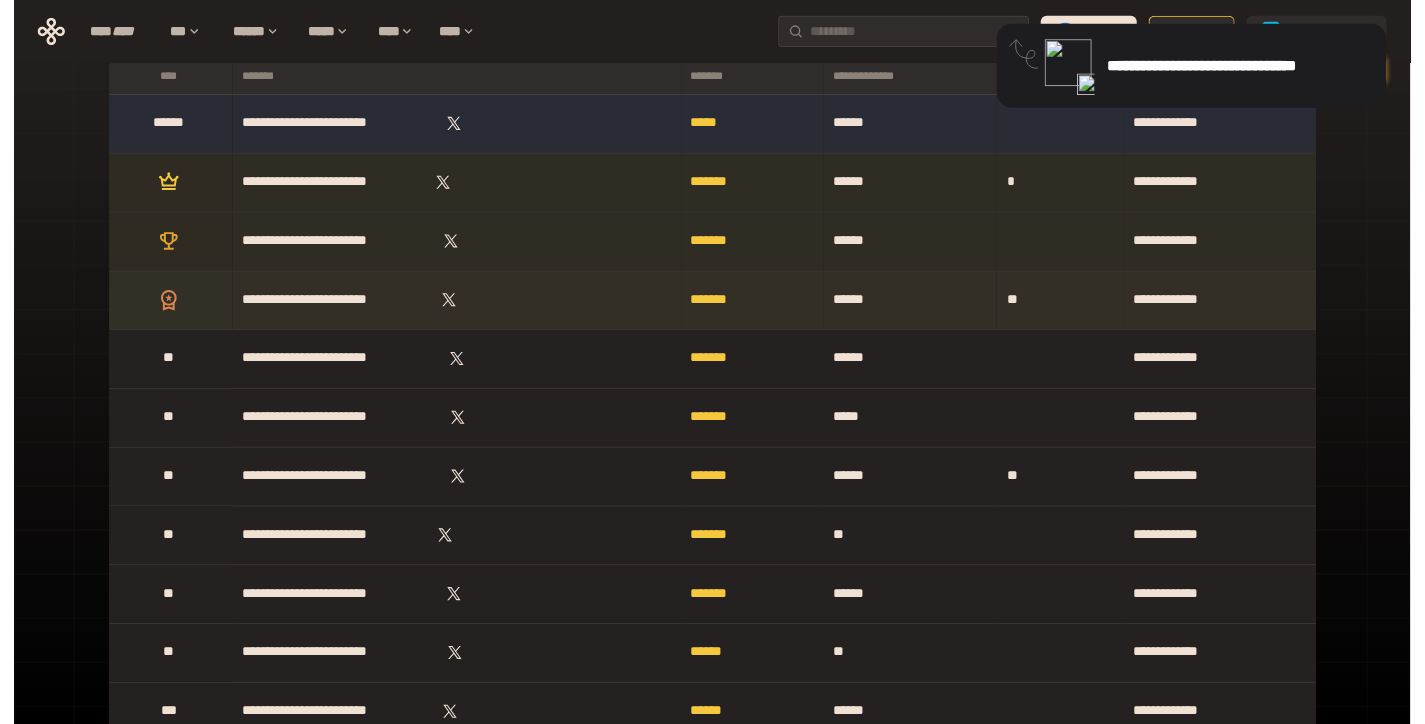 scroll, scrollTop: 0, scrollLeft: 0, axis: both 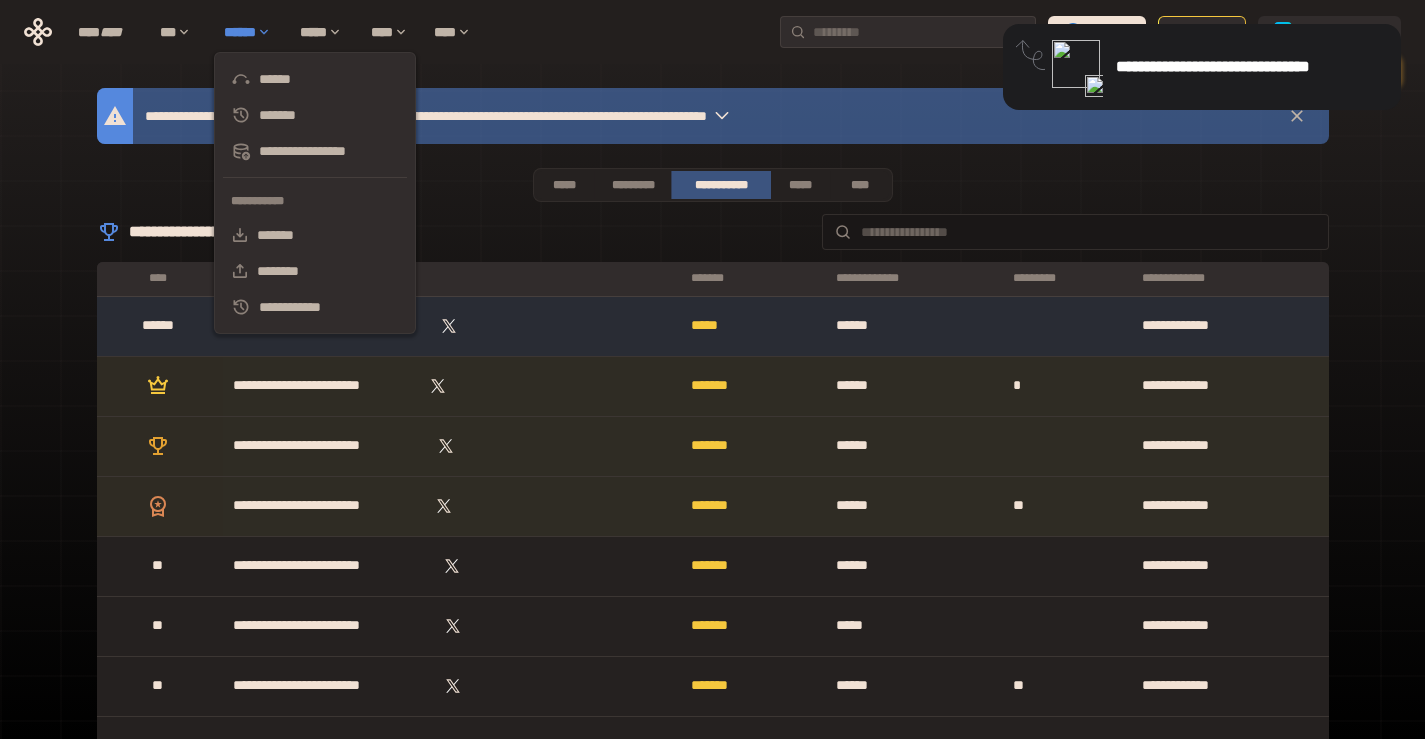click on "******" at bounding box center [252, 32] 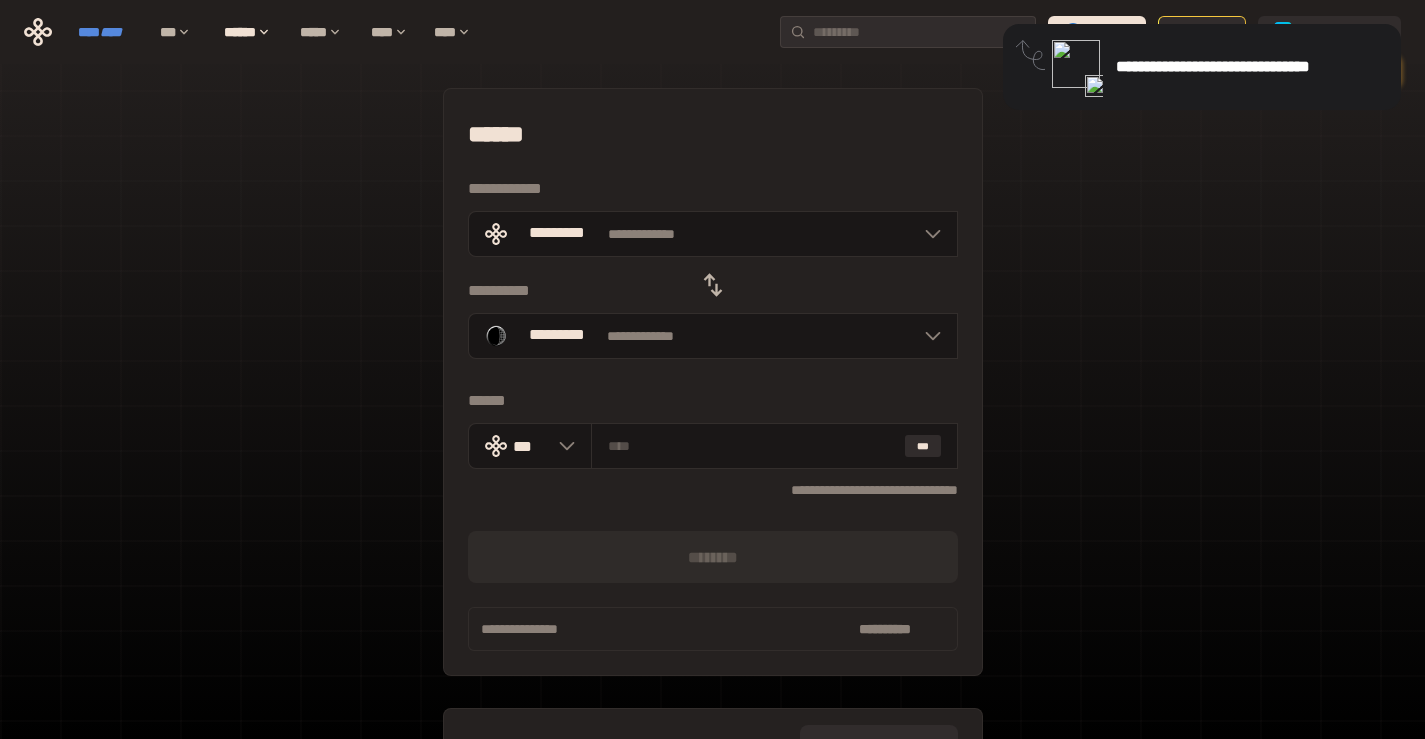 click on "****" at bounding box center [111, 32] 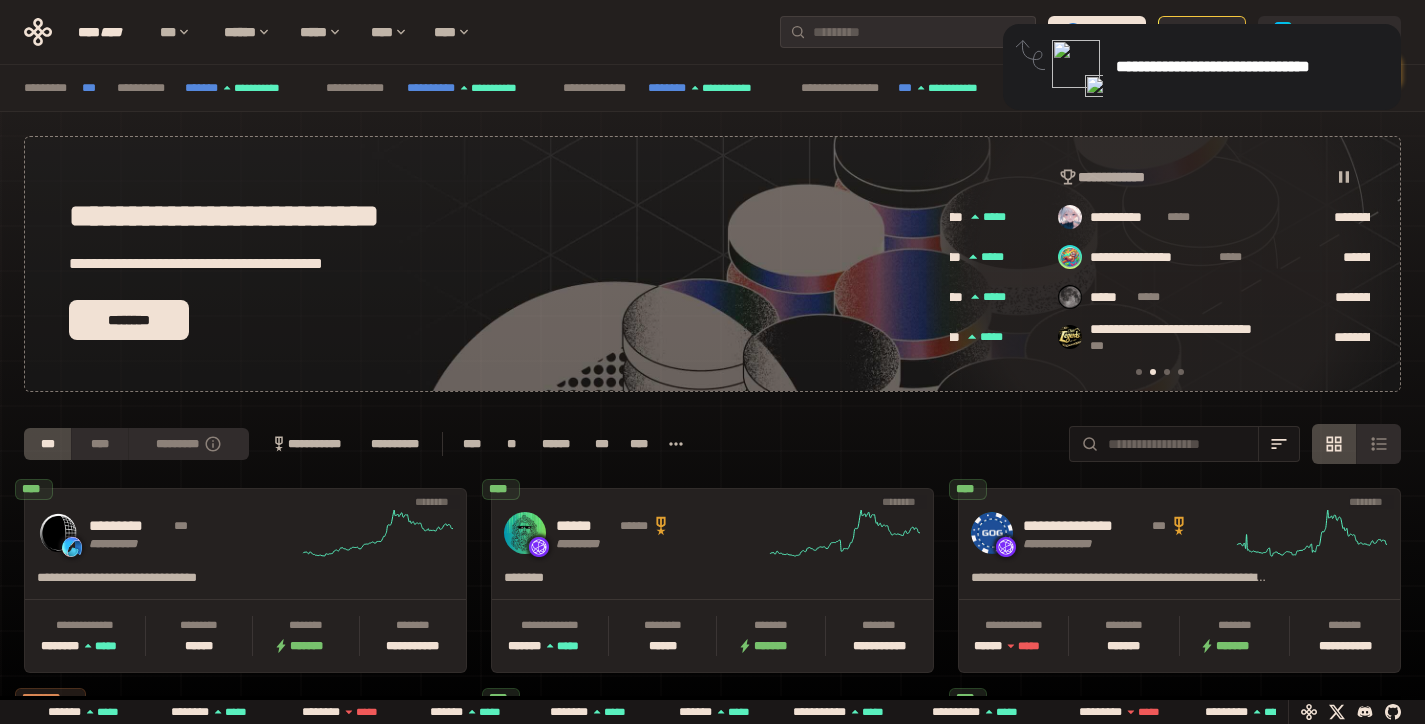scroll, scrollTop: 0, scrollLeft: 436, axis: horizontal 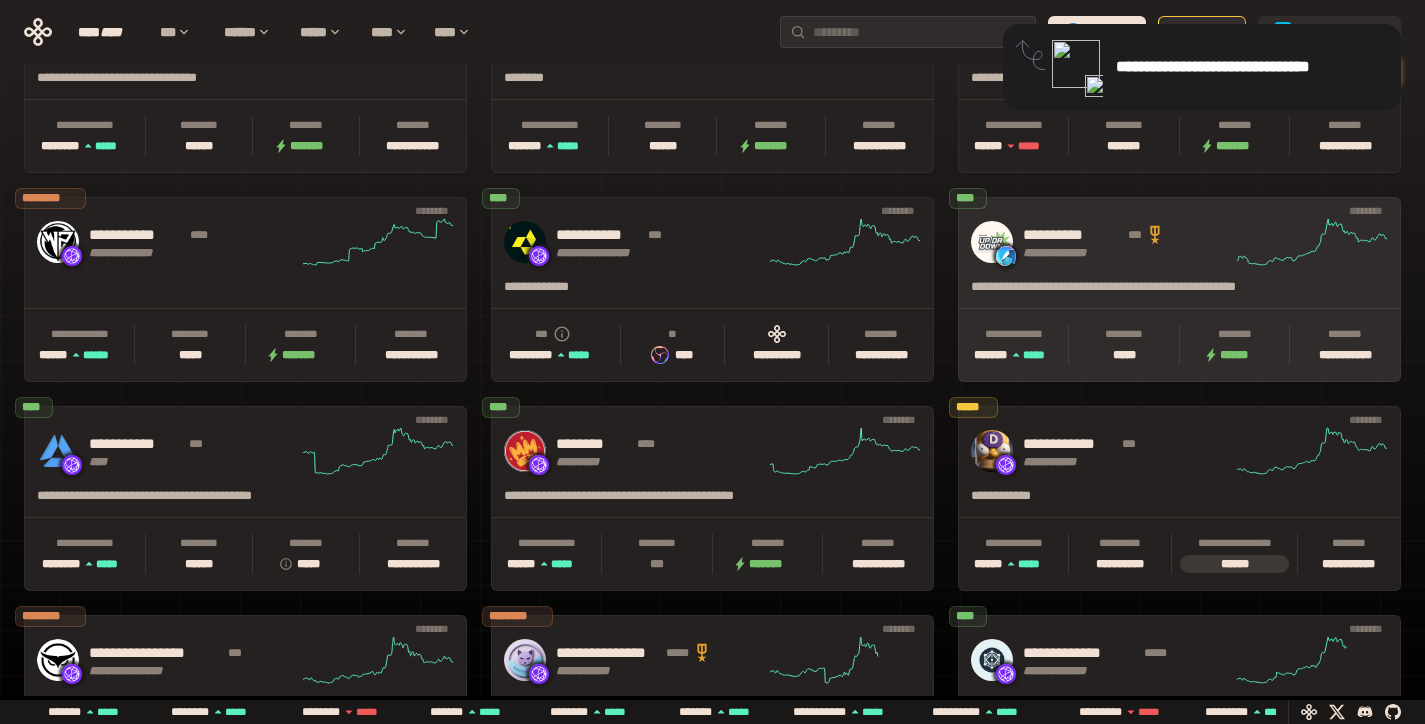 click on "**********" at bounding box center [1119, 293] 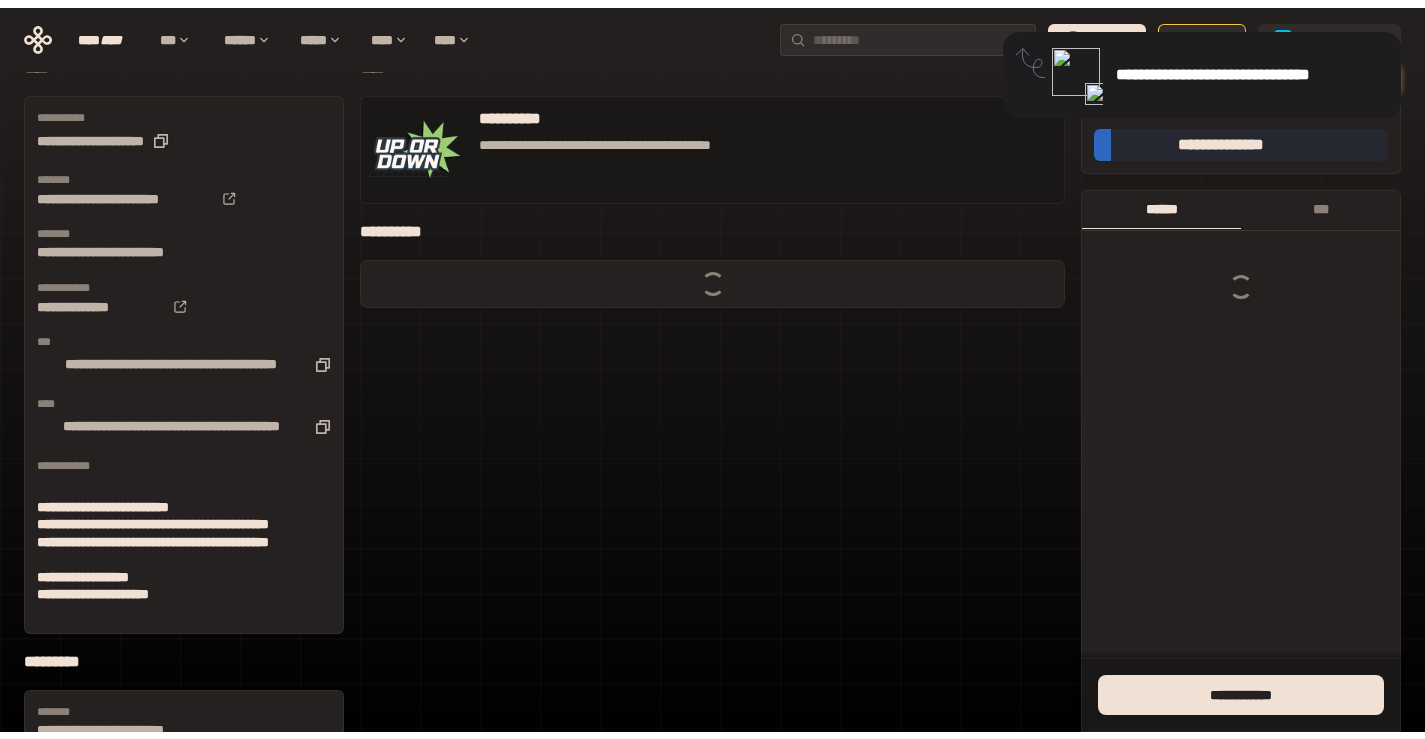 scroll, scrollTop: 0, scrollLeft: 0, axis: both 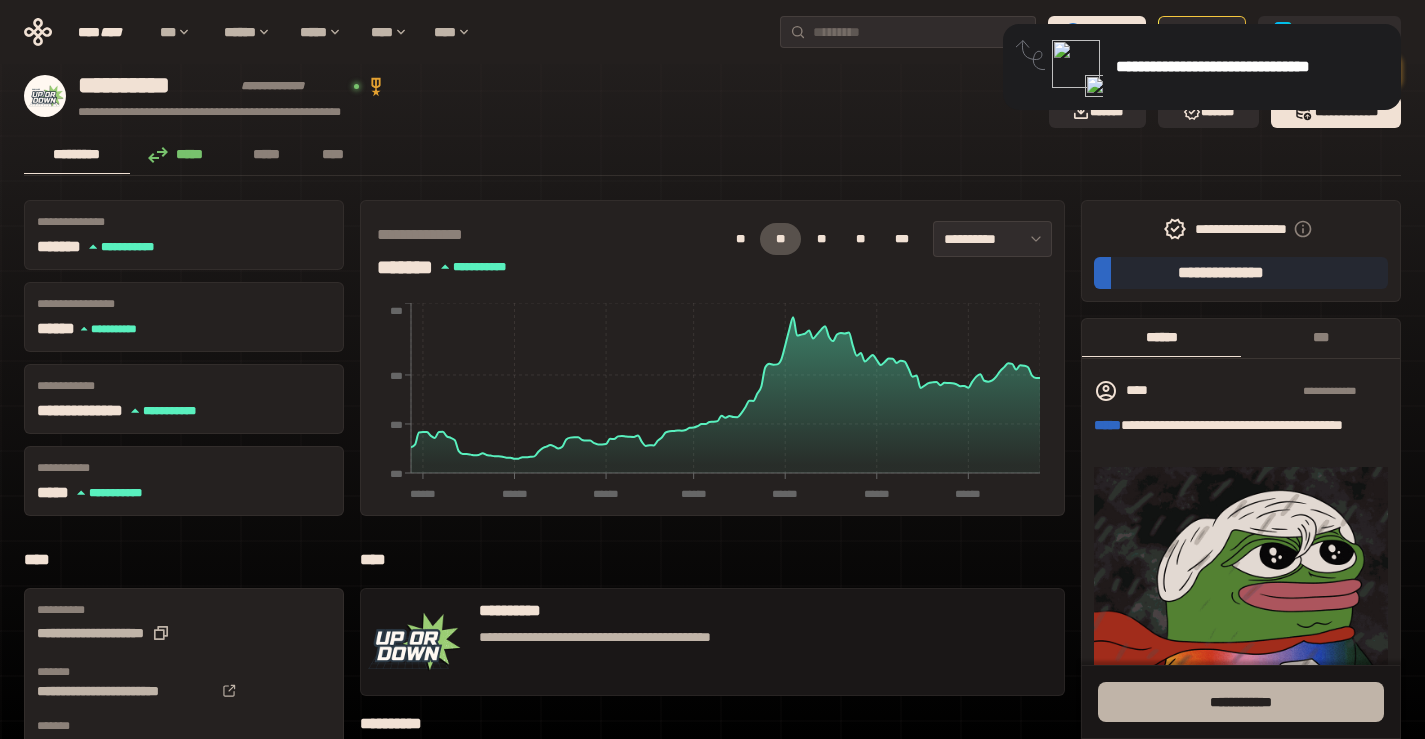 click on "**** *******" at bounding box center [1241, 702] 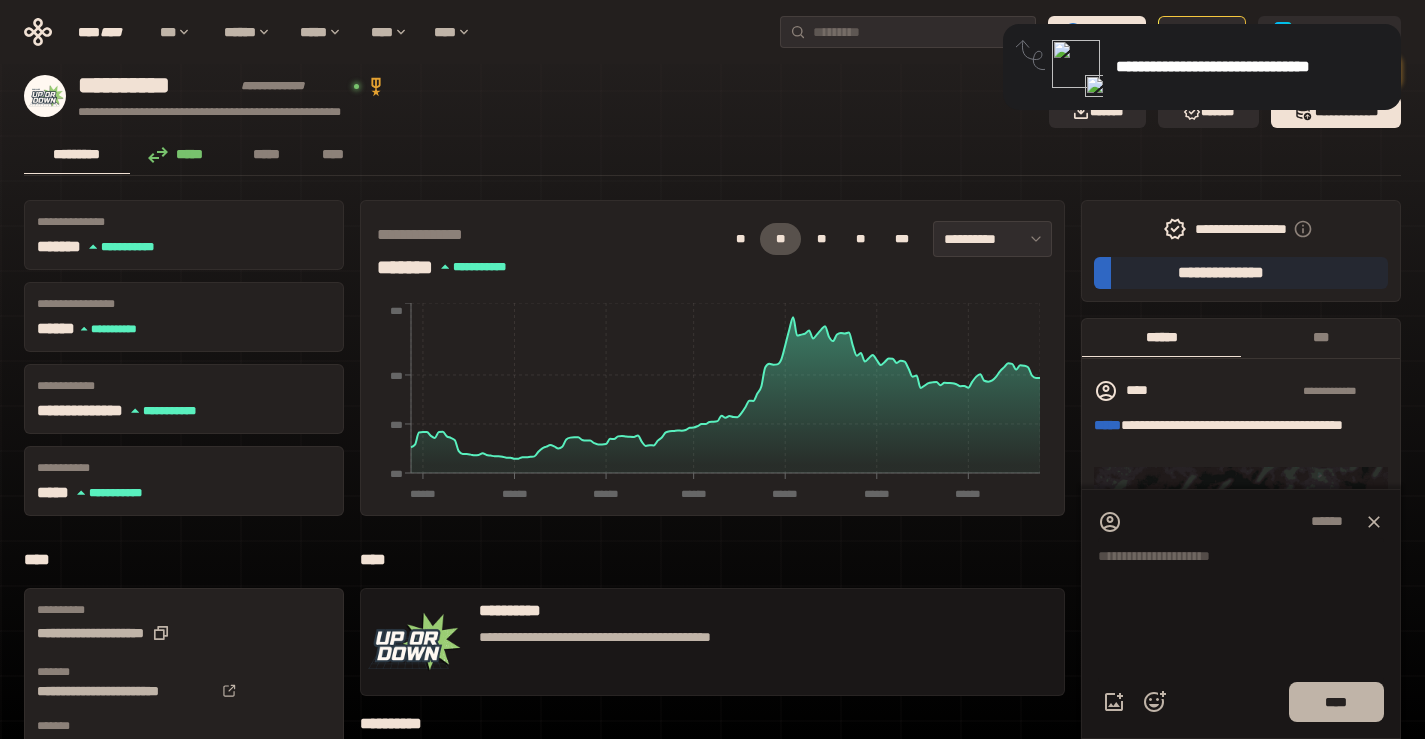 click on "****" at bounding box center [1336, 702] 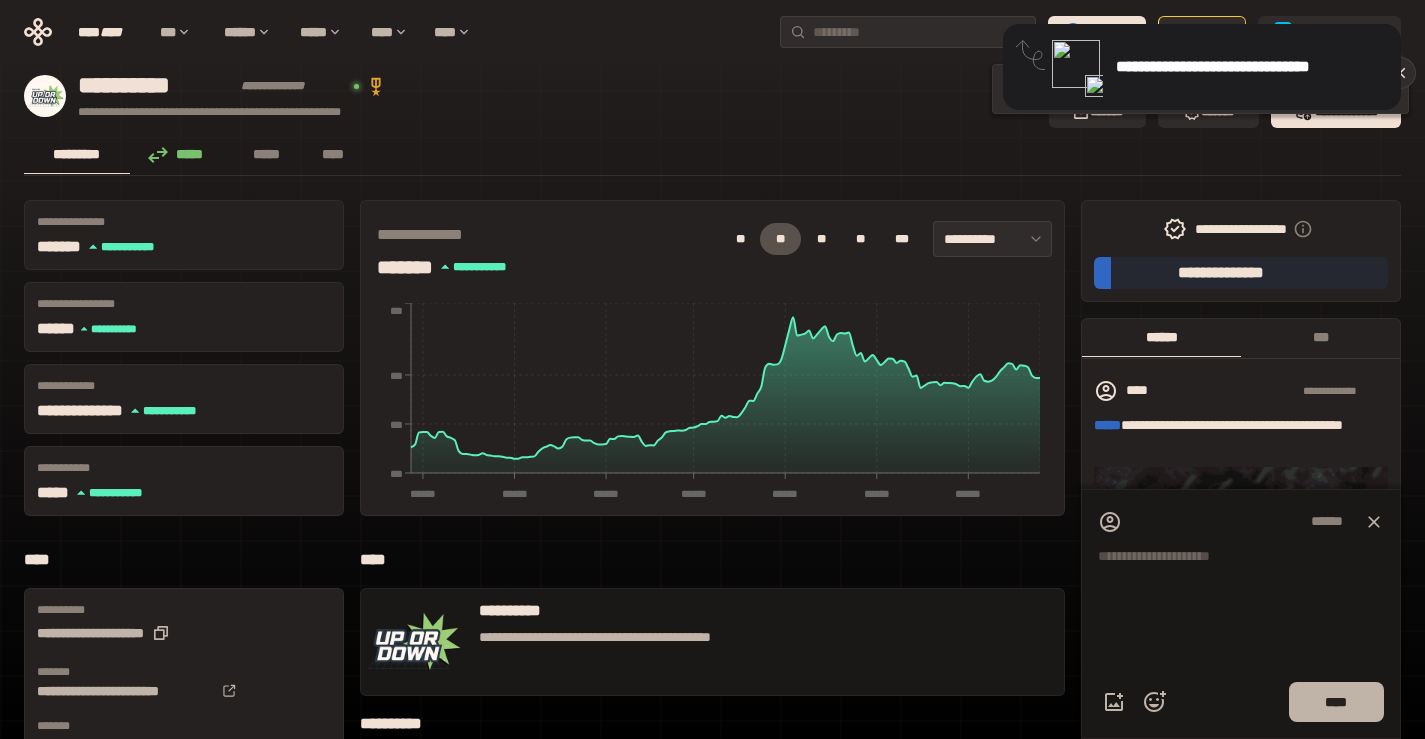 click on "****" at bounding box center (1336, 702) 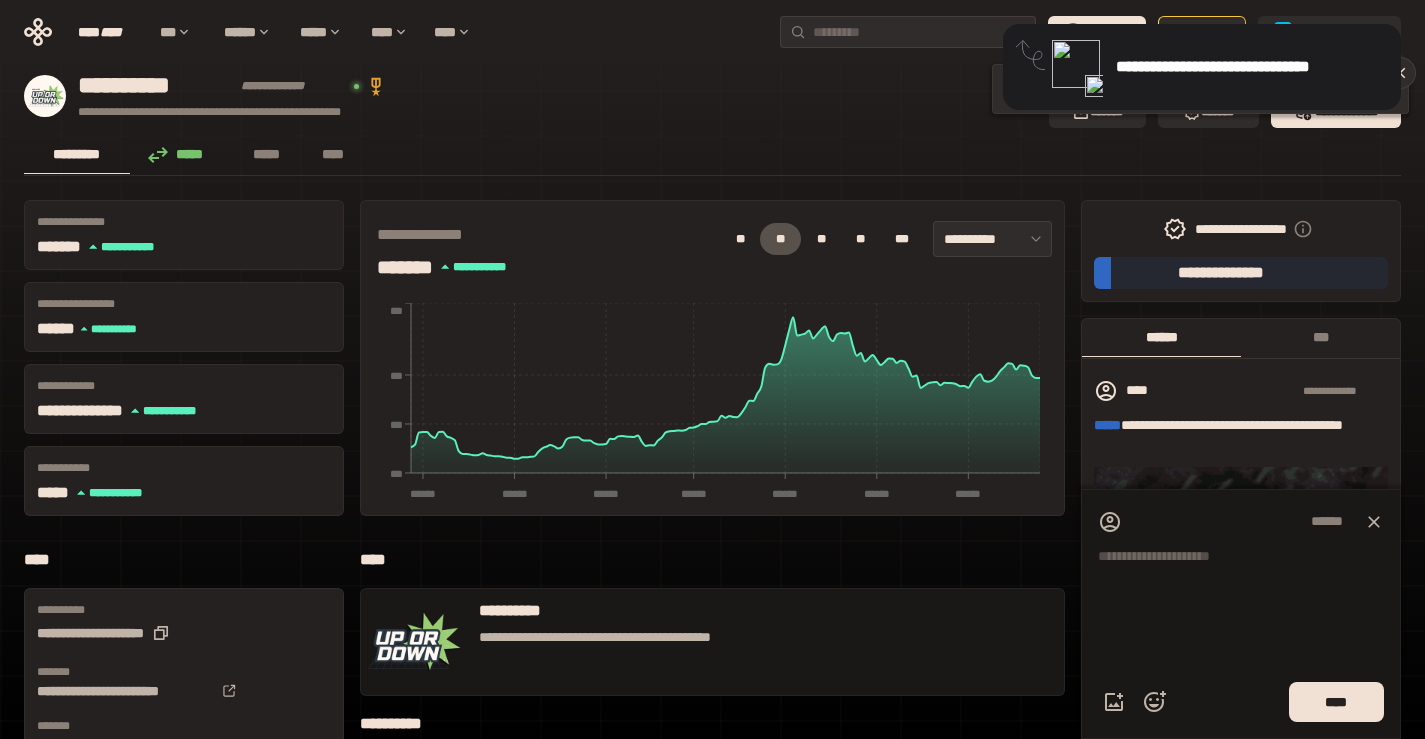 click 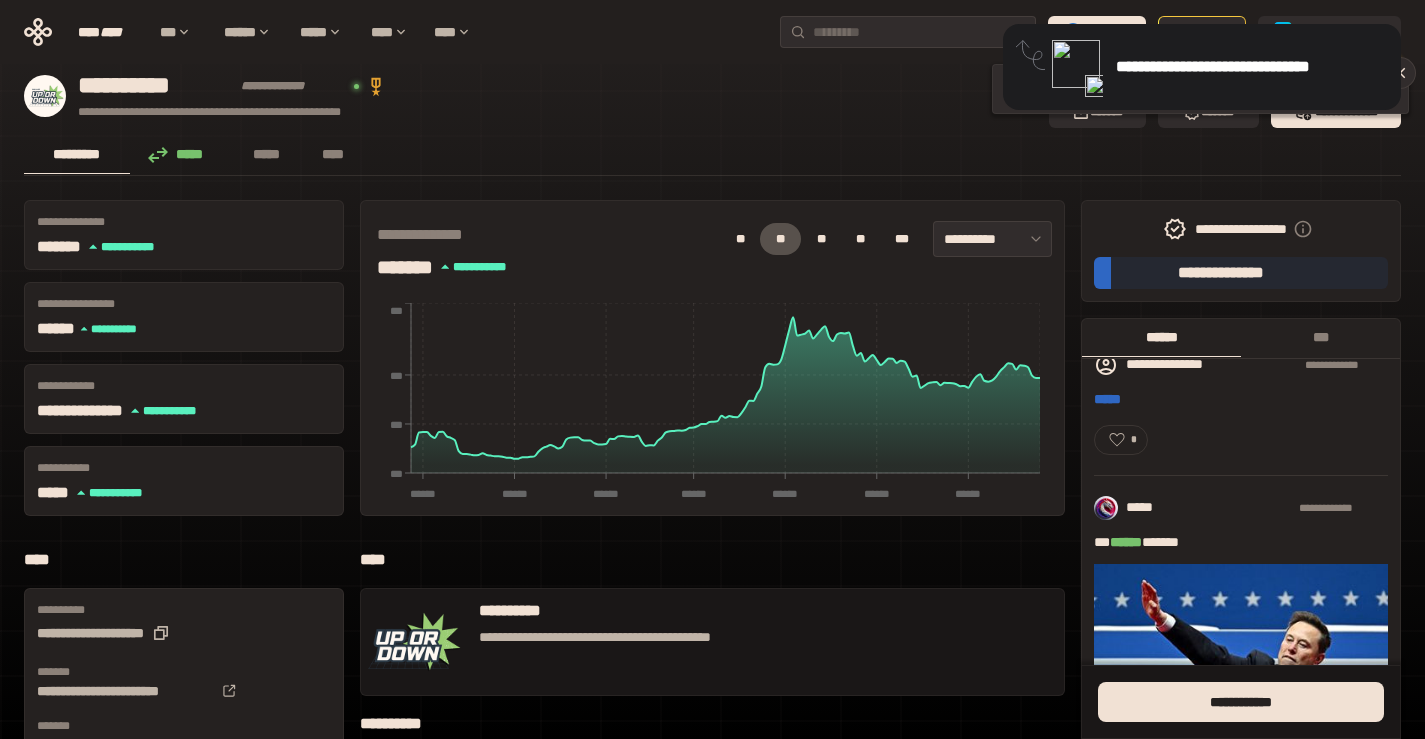 scroll, scrollTop: 789, scrollLeft: 0, axis: vertical 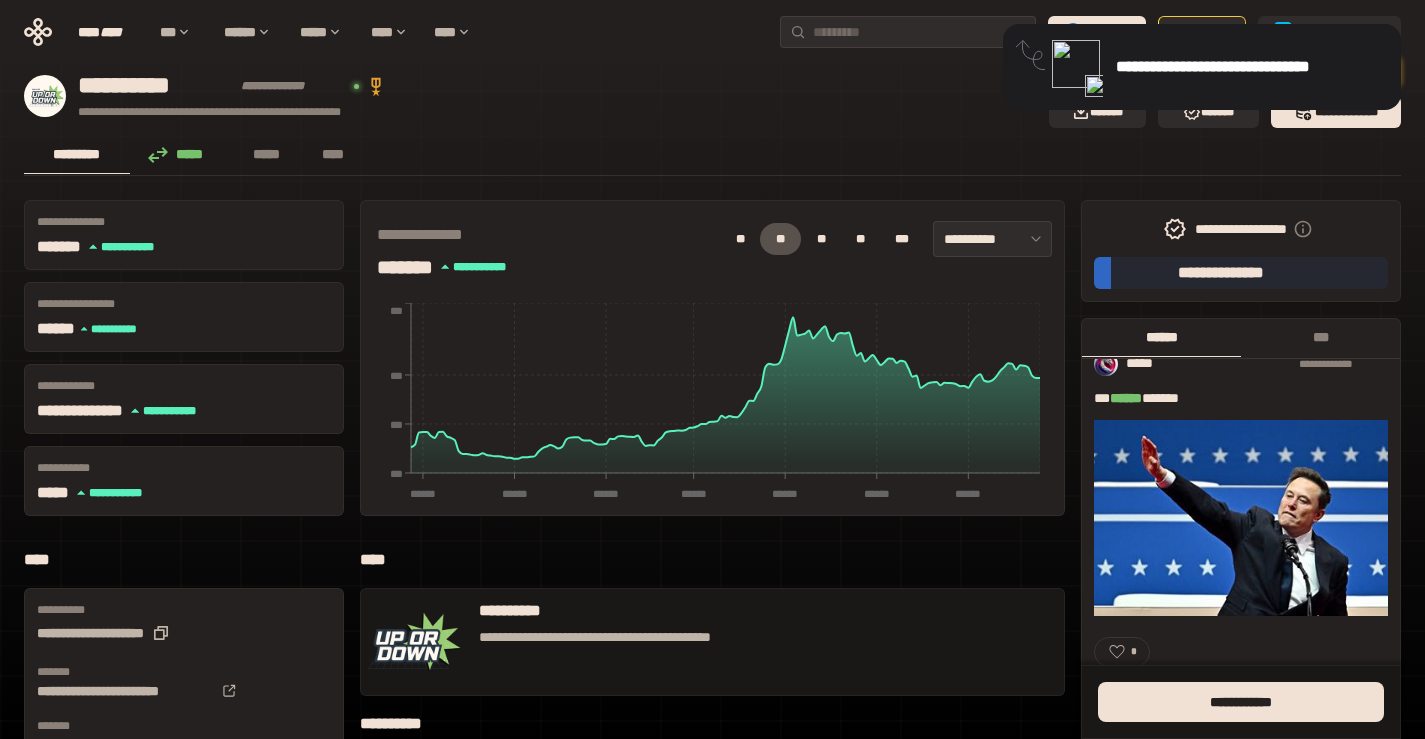 click on "******* **** * *****" at bounding box center (112, 247) 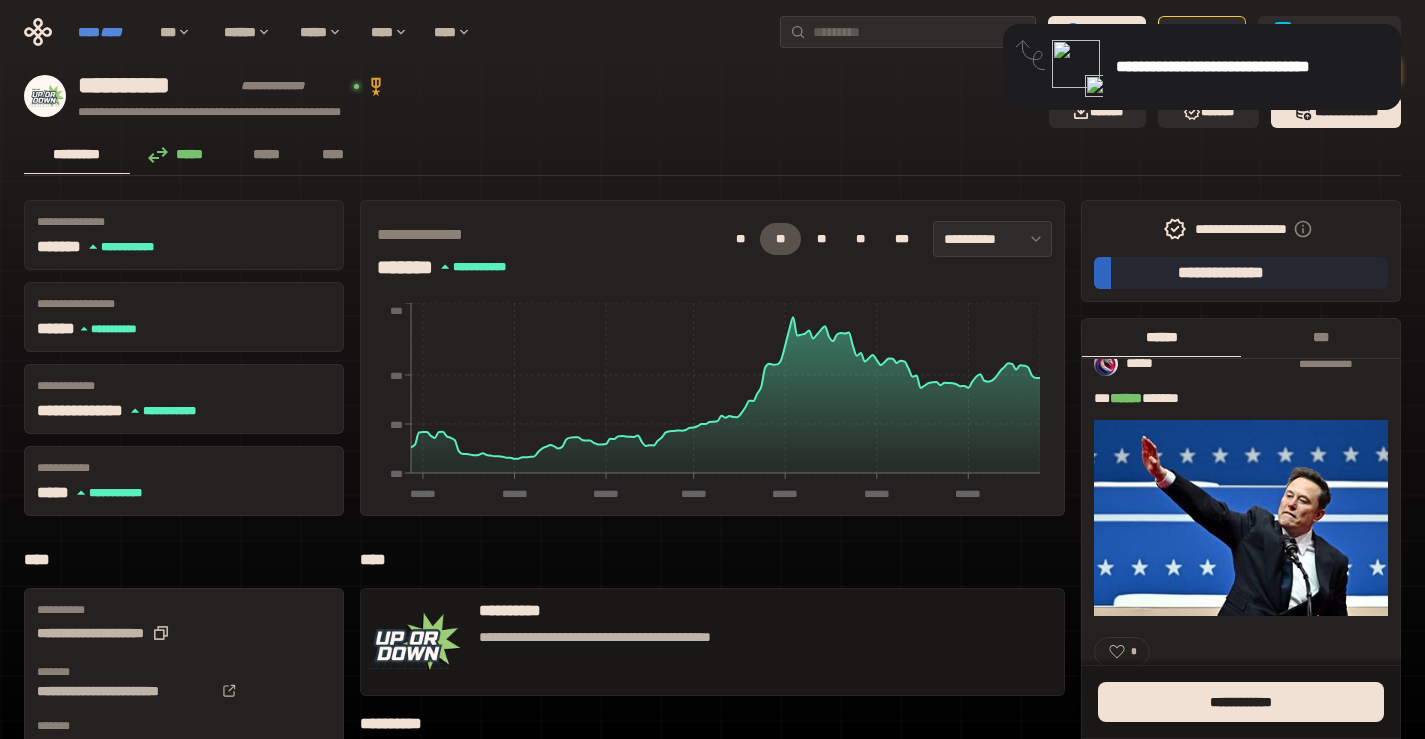 click on "****" at bounding box center (111, 32) 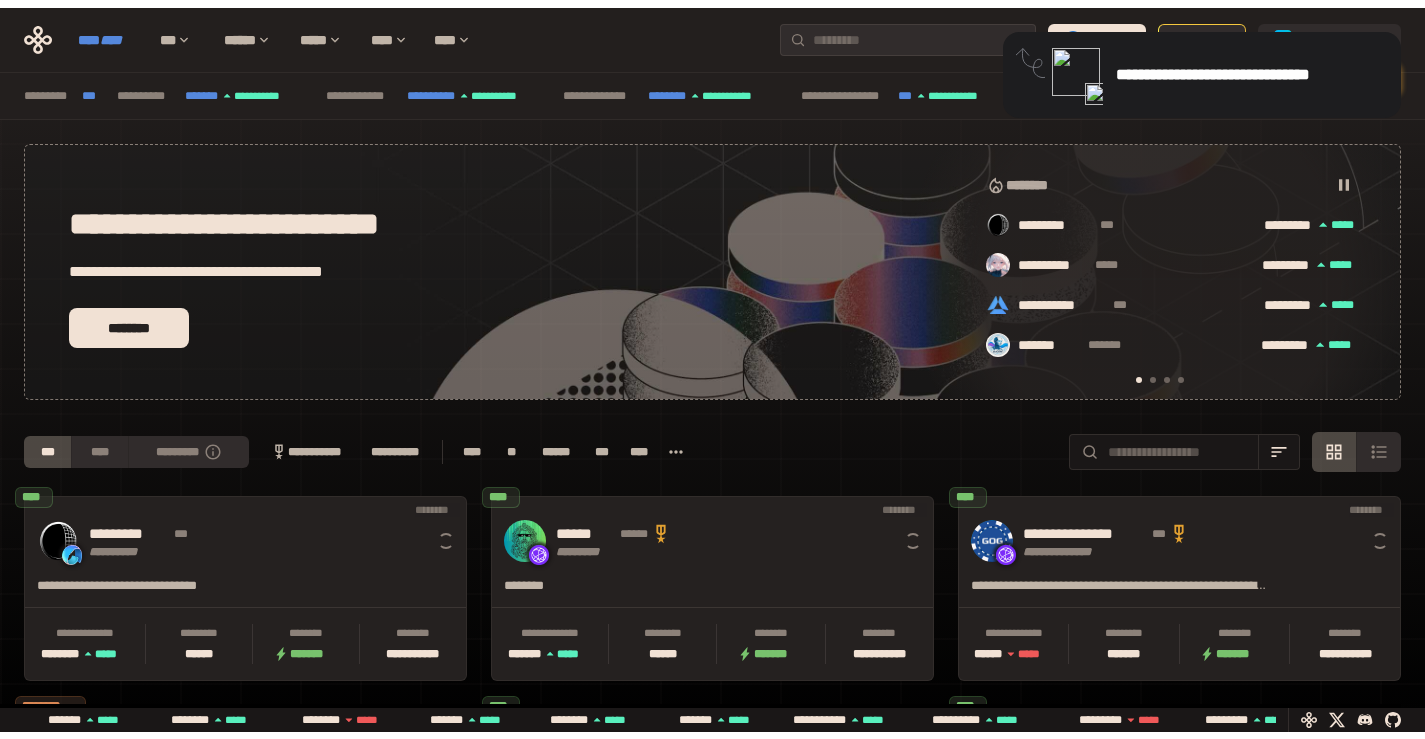 scroll, scrollTop: 0, scrollLeft: 16, axis: horizontal 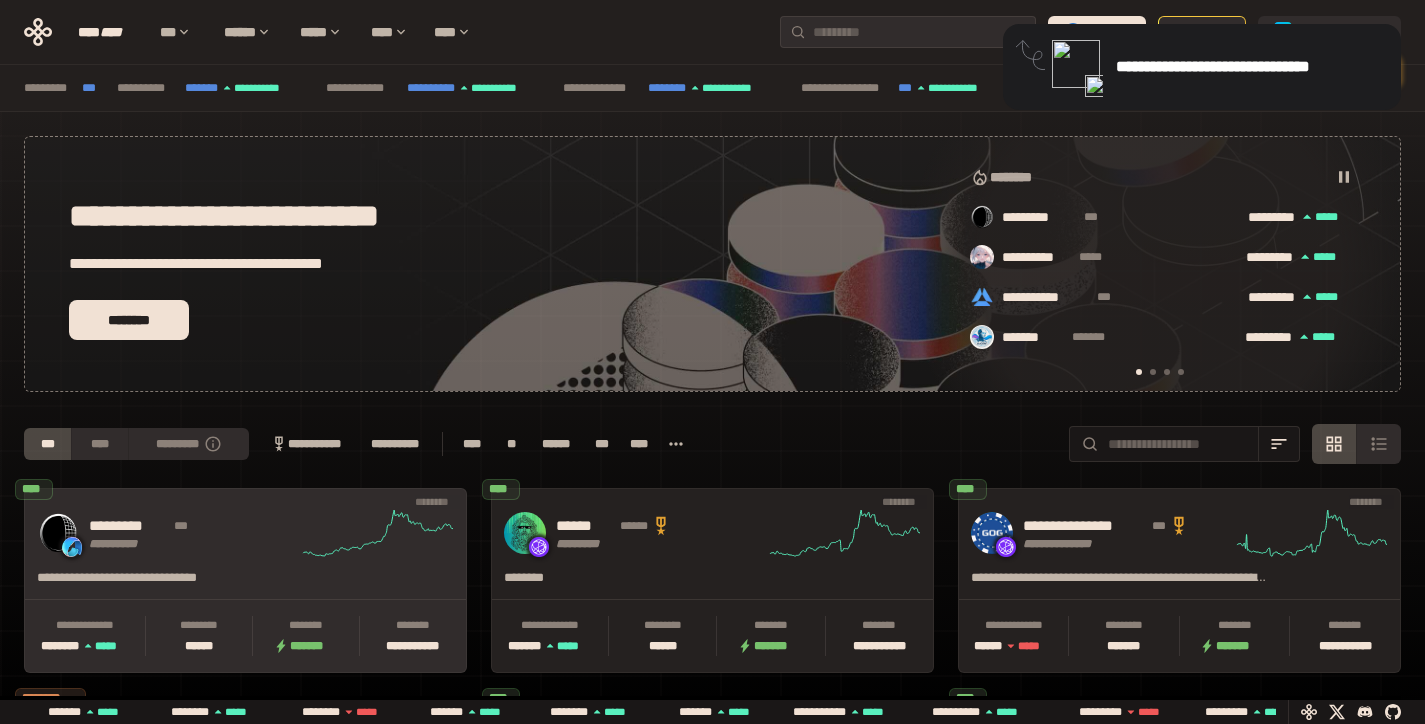 click on "********" at bounding box center (306, 625) 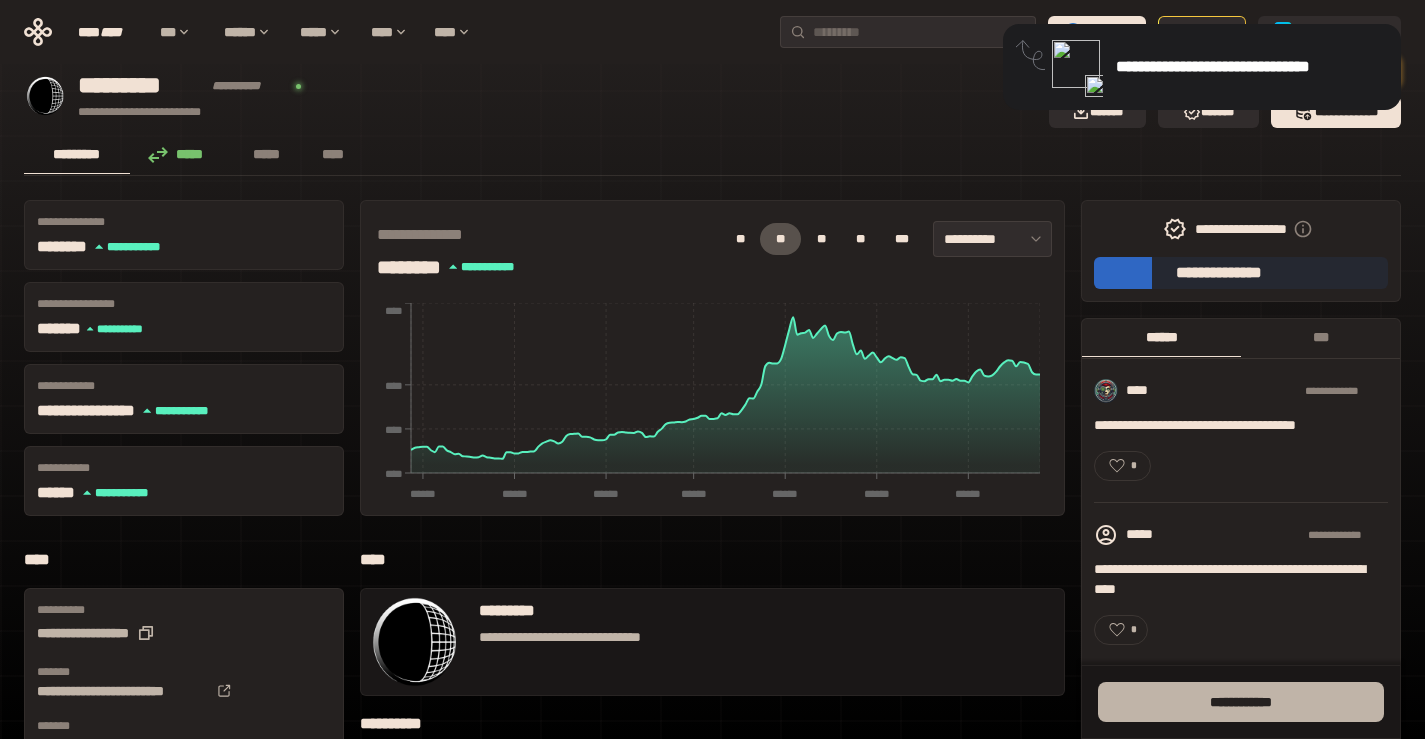 click on "**** *******" at bounding box center (1241, 702) 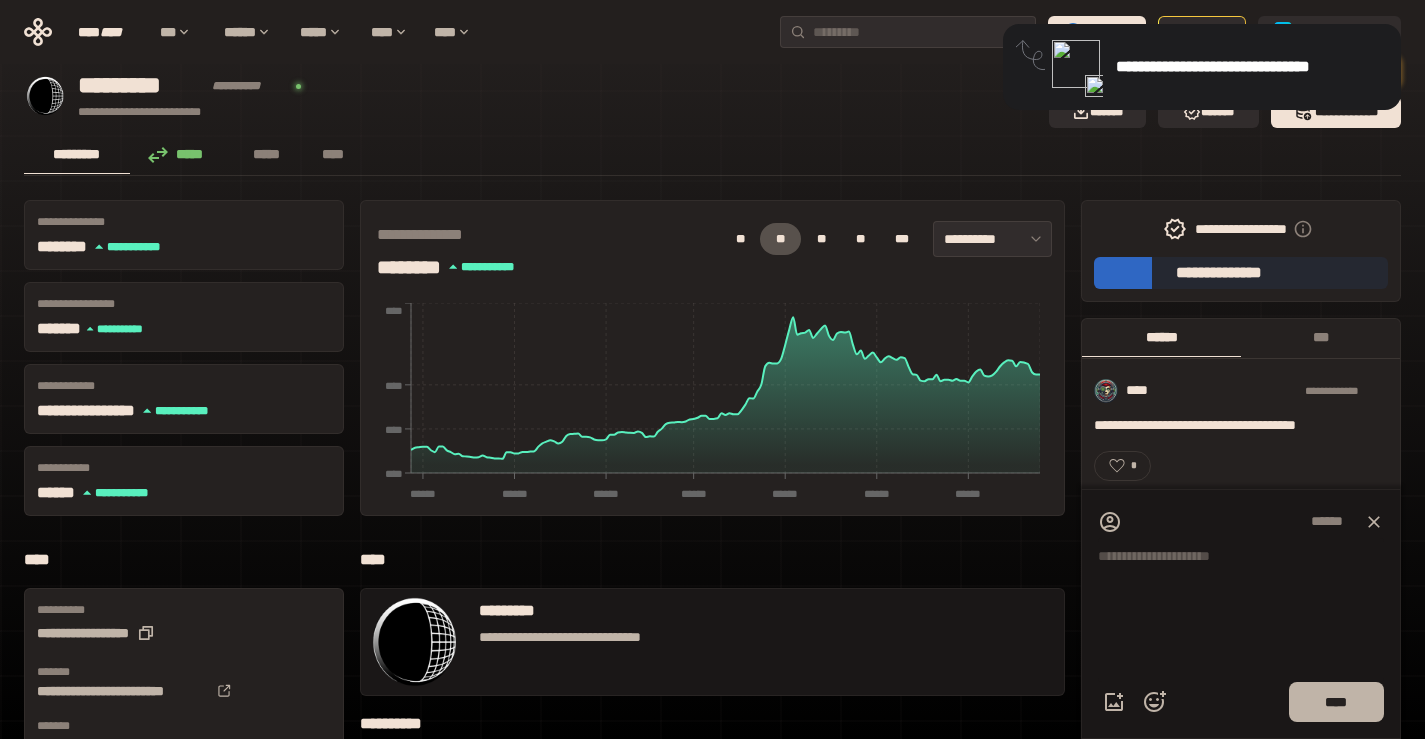 click on "****" at bounding box center (1336, 702) 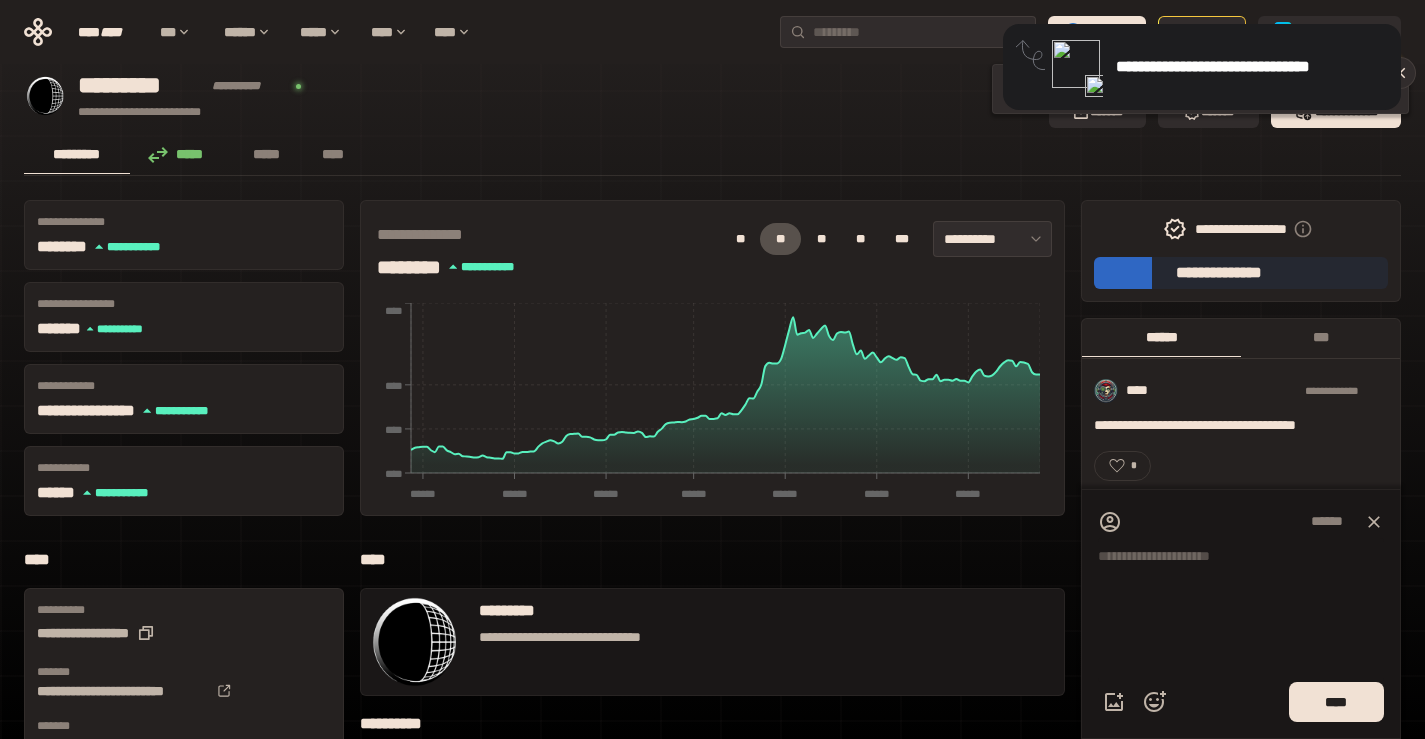 click on "**********" at bounding box center [1202, 67] 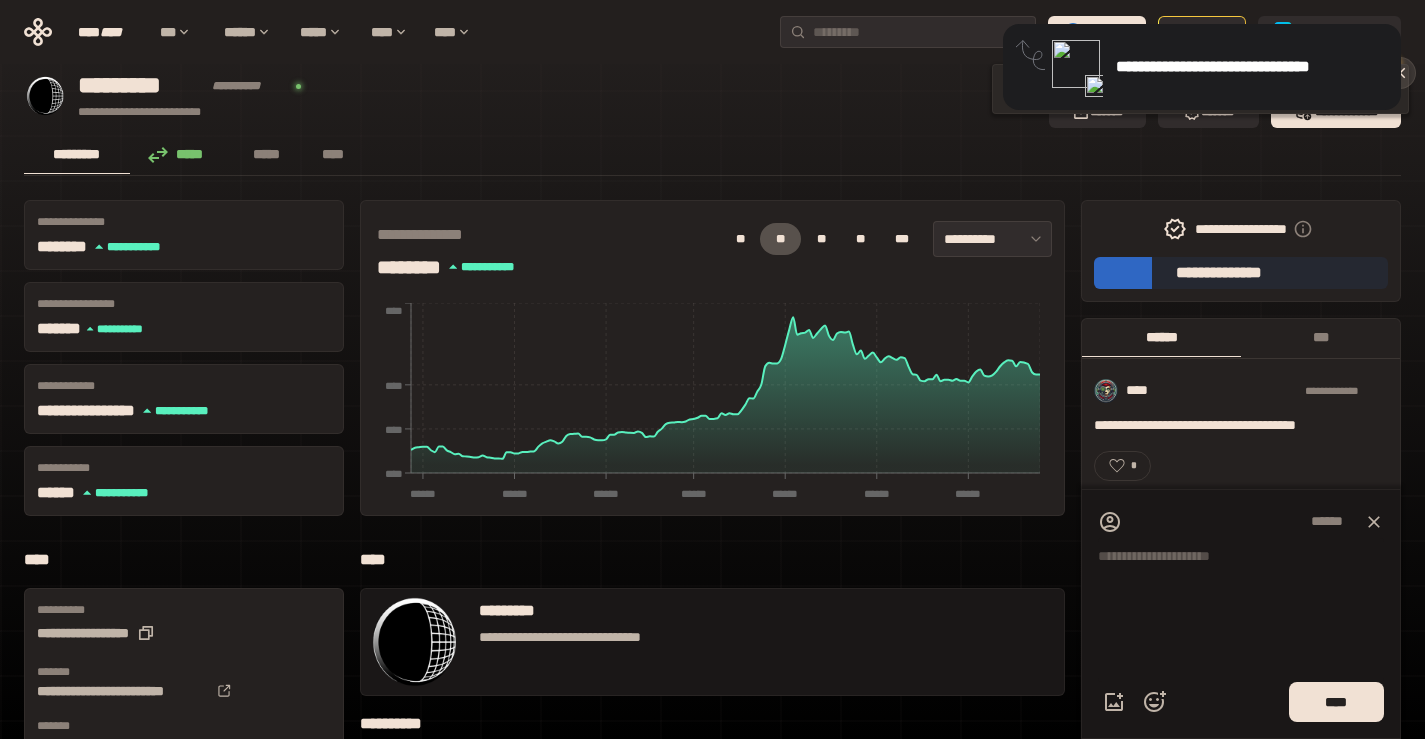 click 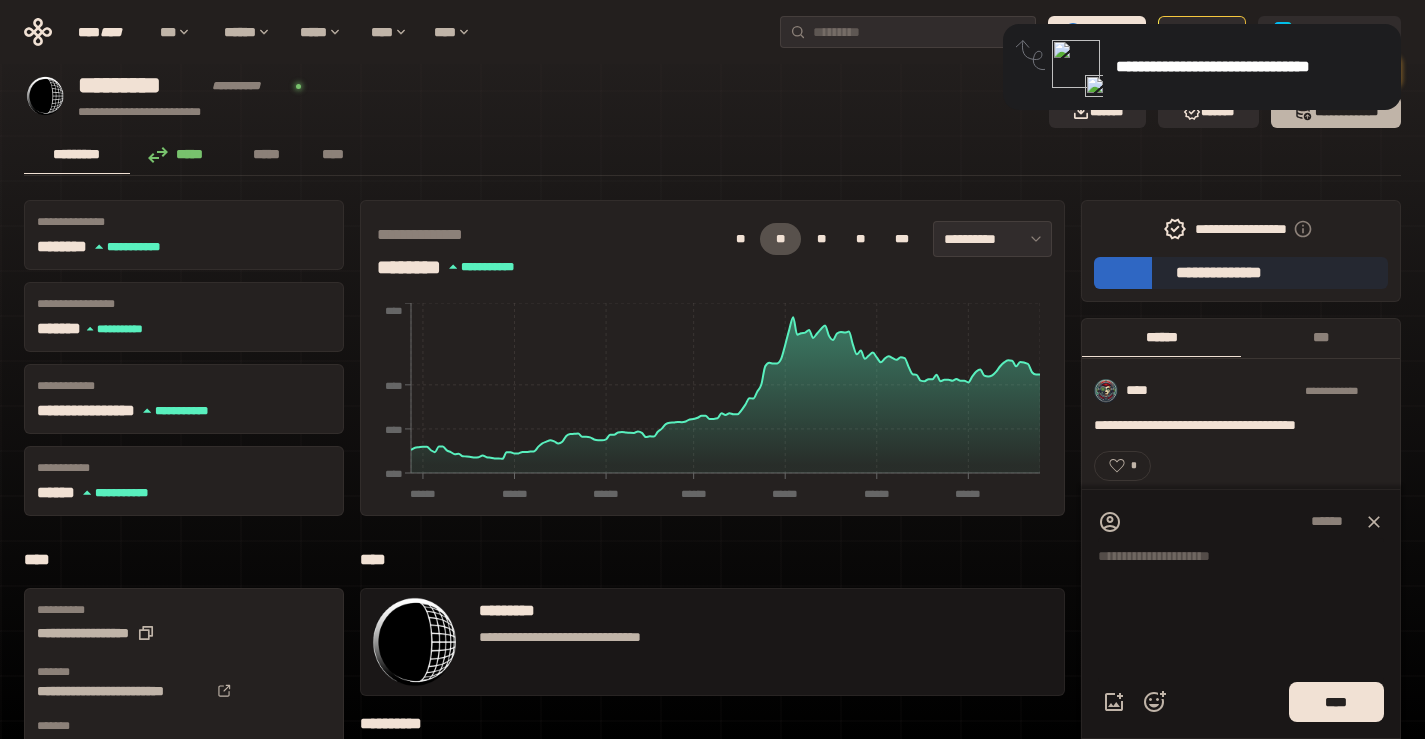click on "*** *********" at bounding box center [1336, 112] 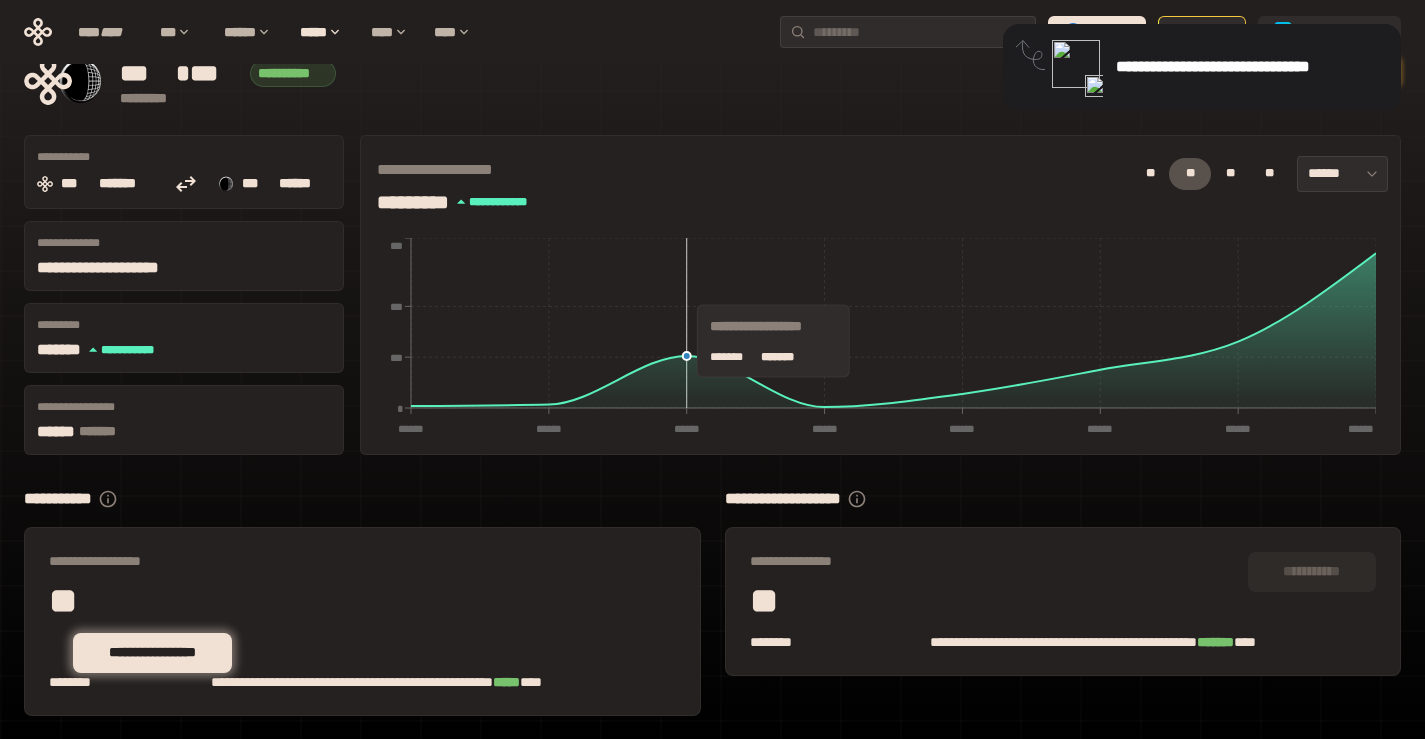 scroll, scrollTop: 82, scrollLeft: 0, axis: vertical 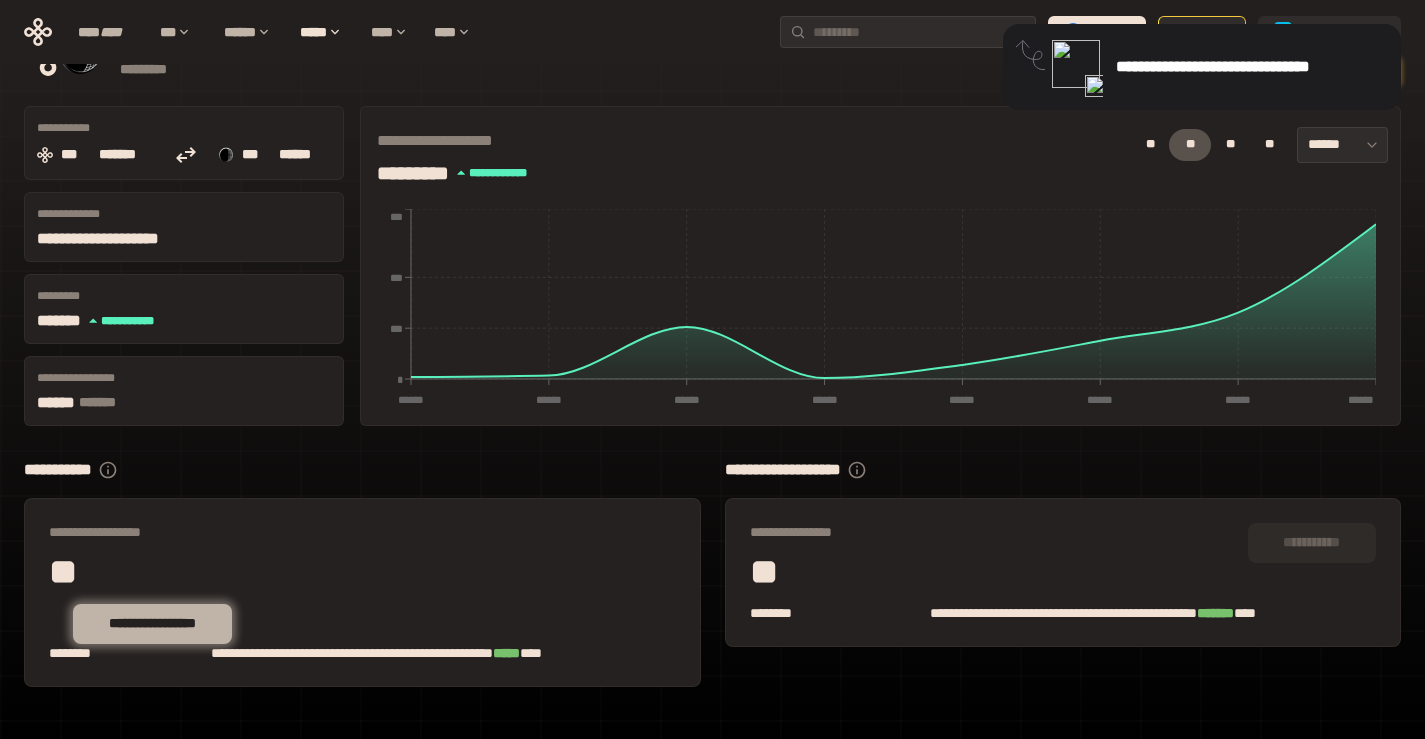 click on "**********" at bounding box center (152, 624) 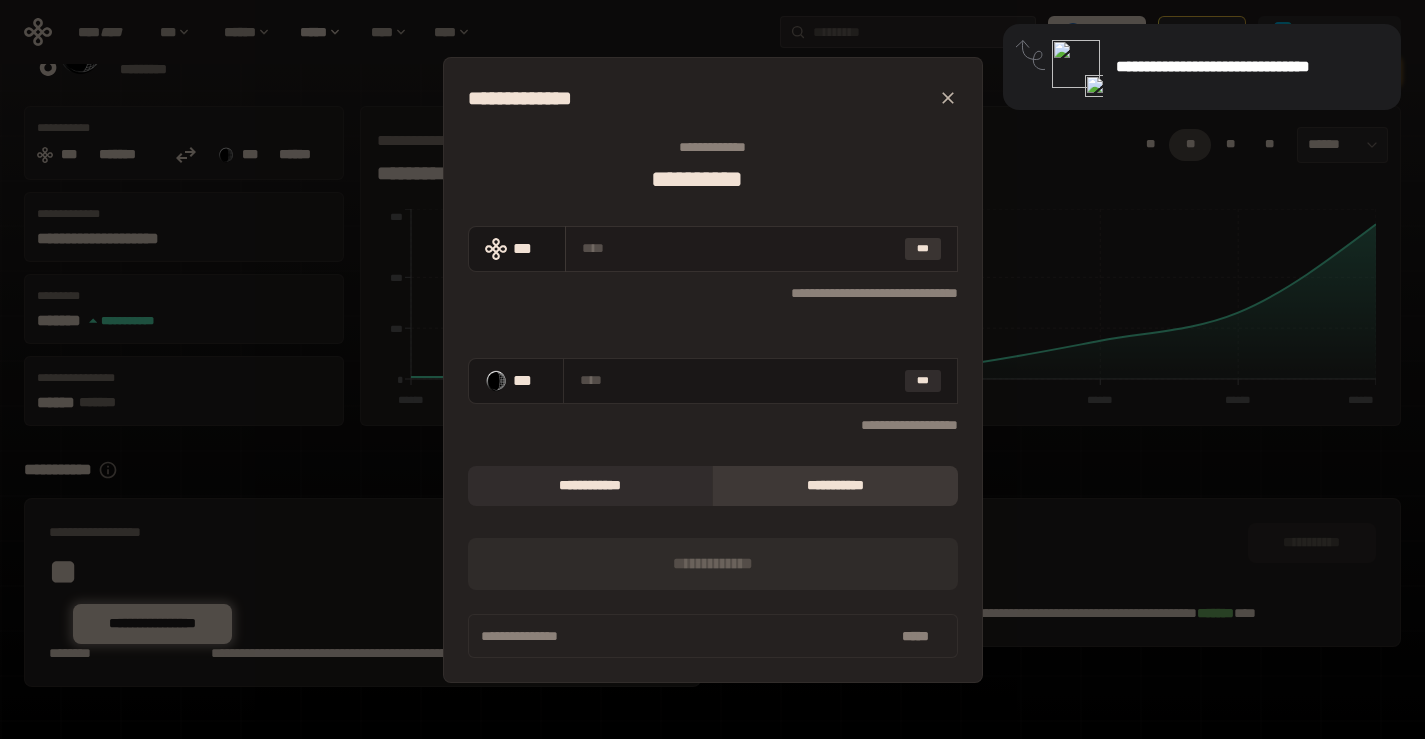 click on "***" at bounding box center (923, 249) 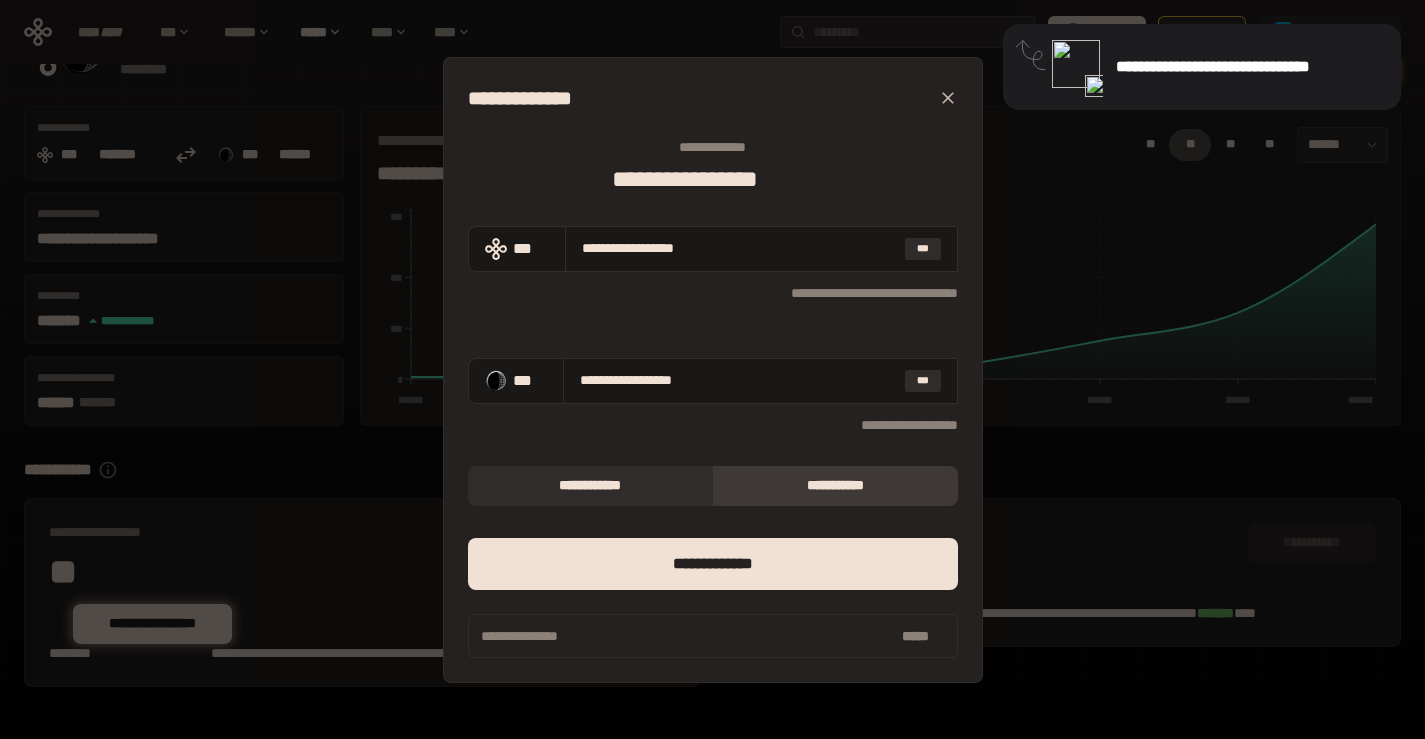click 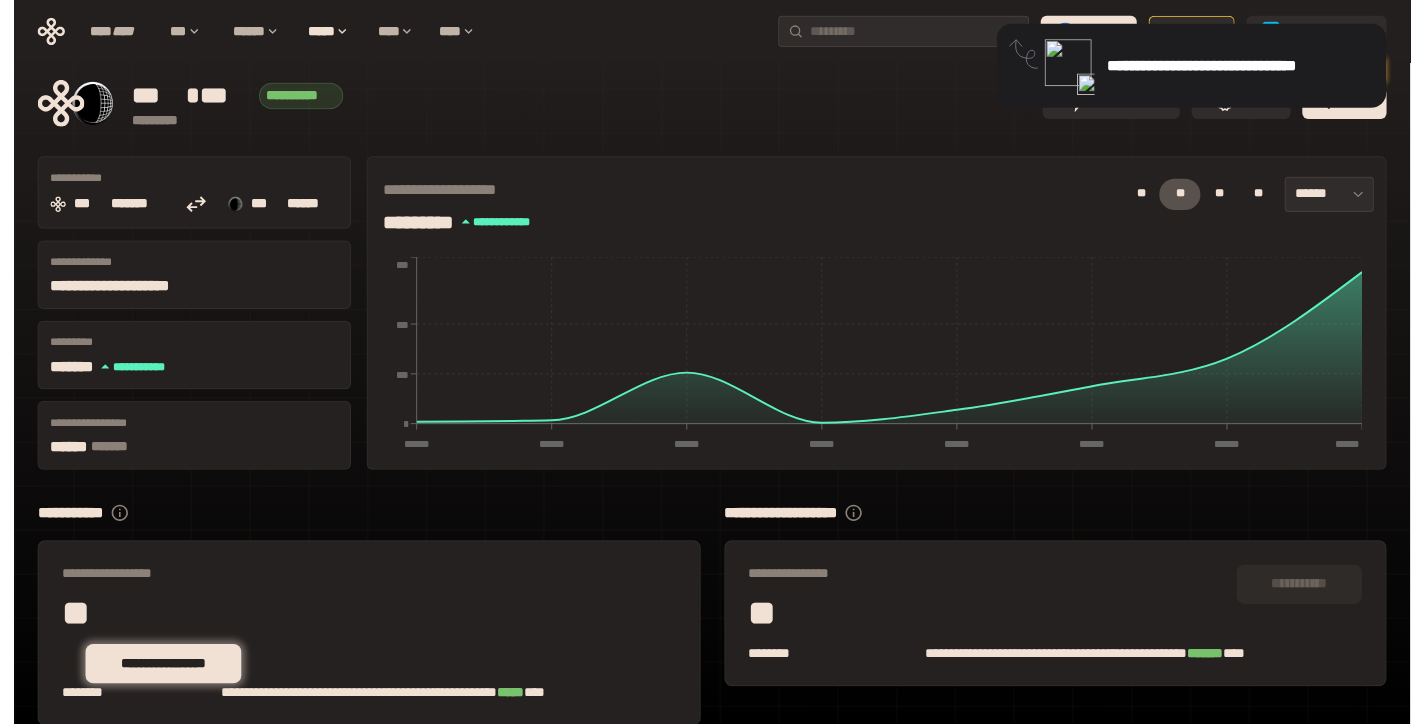 scroll, scrollTop: 0, scrollLeft: 0, axis: both 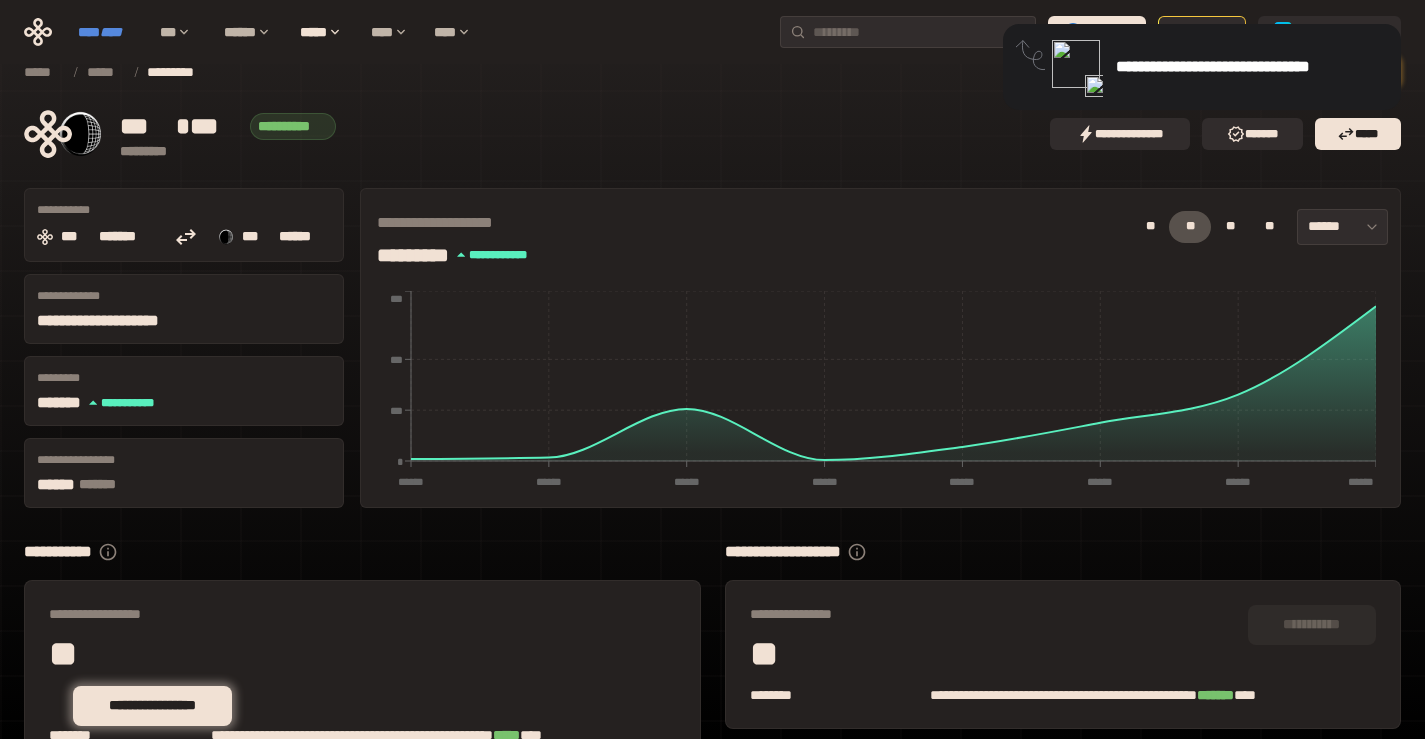 click on "****" at bounding box center (111, 32) 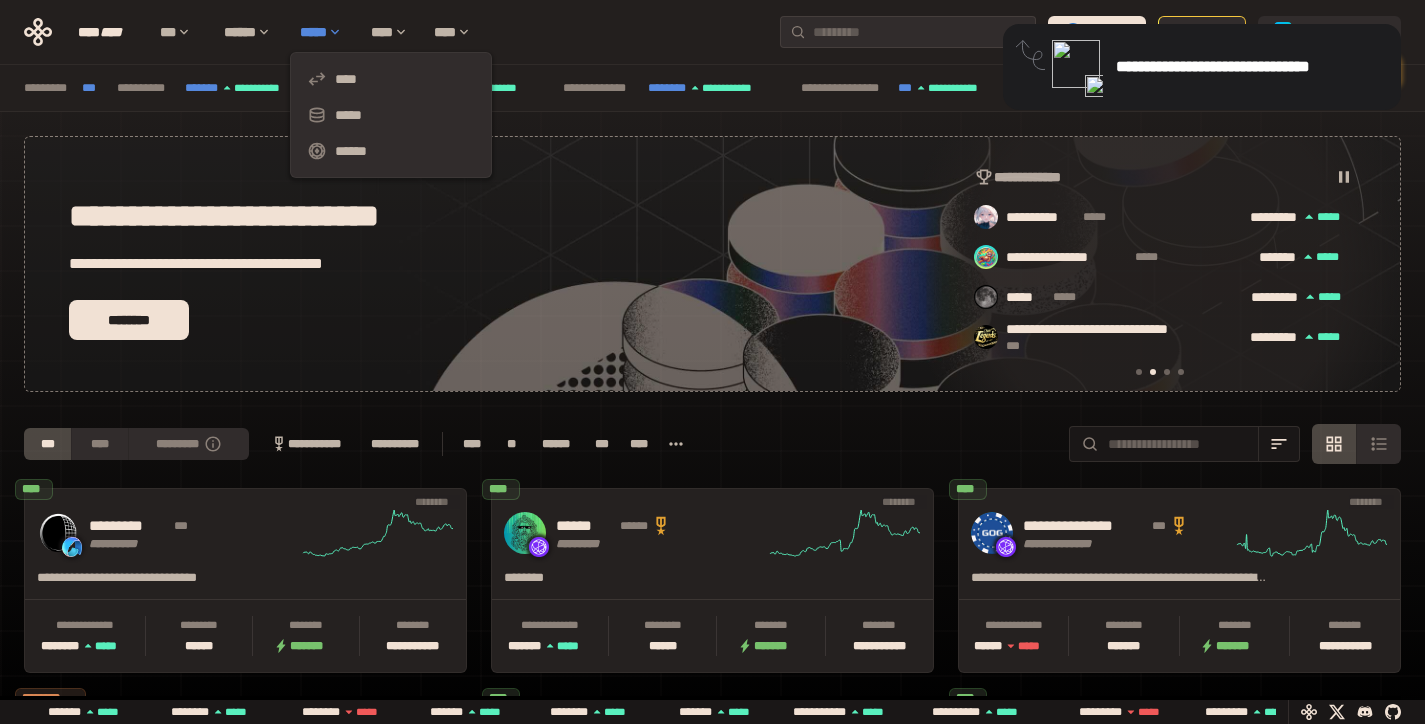 scroll, scrollTop: 0, scrollLeft: 436, axis: horizontal 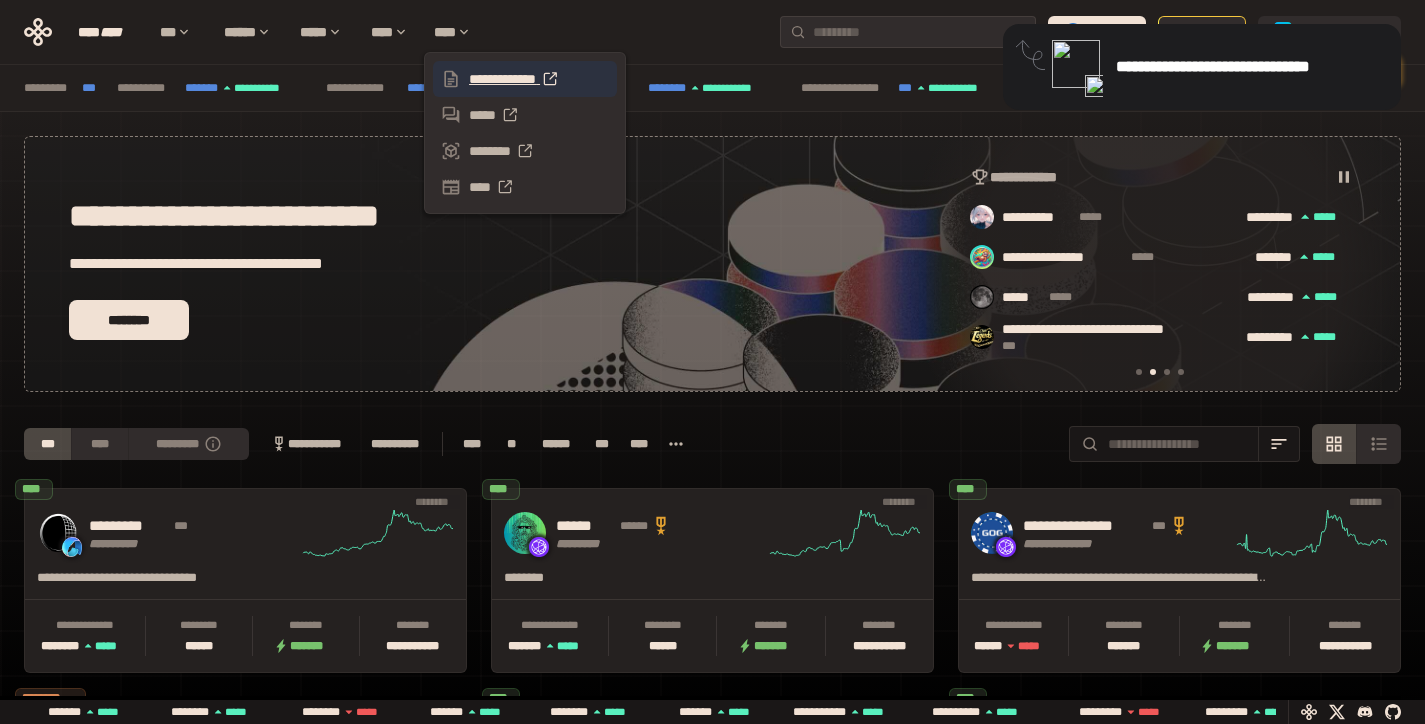 click on "**********" at bounding box center [525, 79] 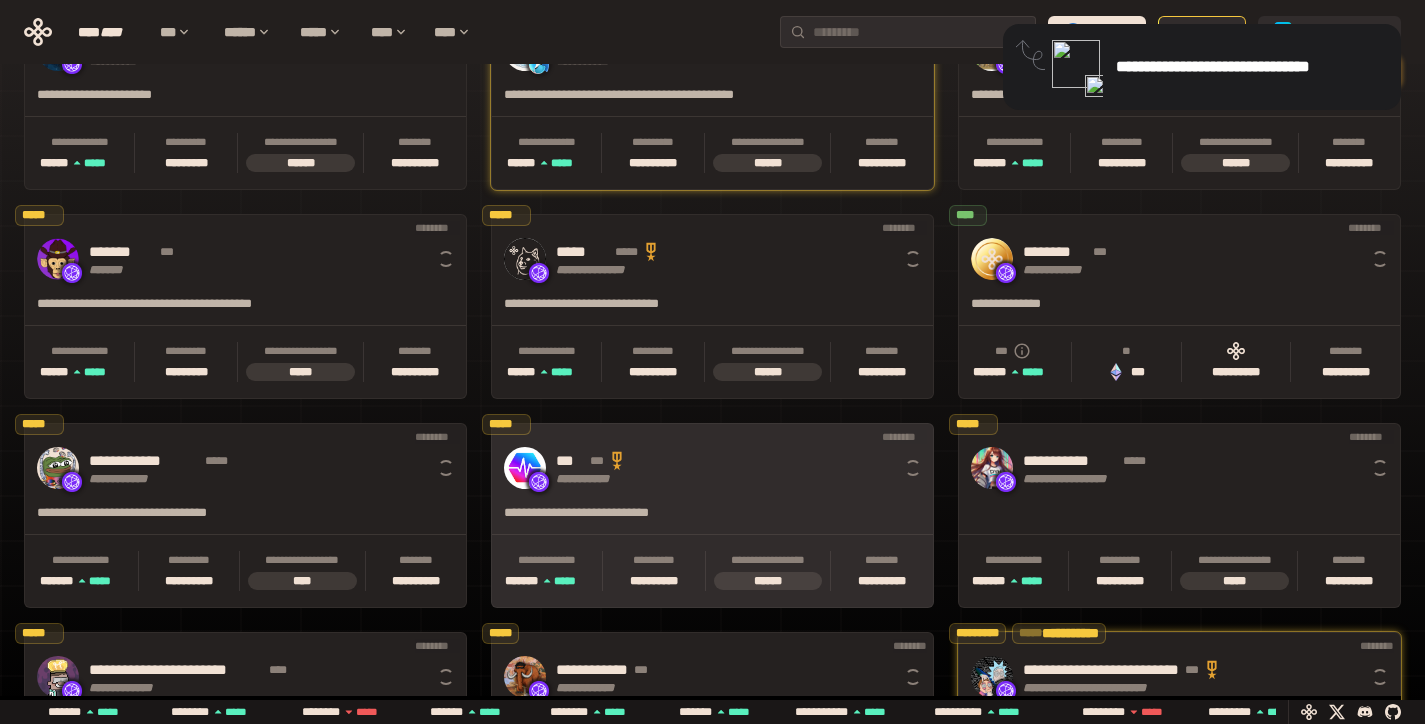 scroll, scrollTop: 2710, scrollLeft: 0, axis: vertical 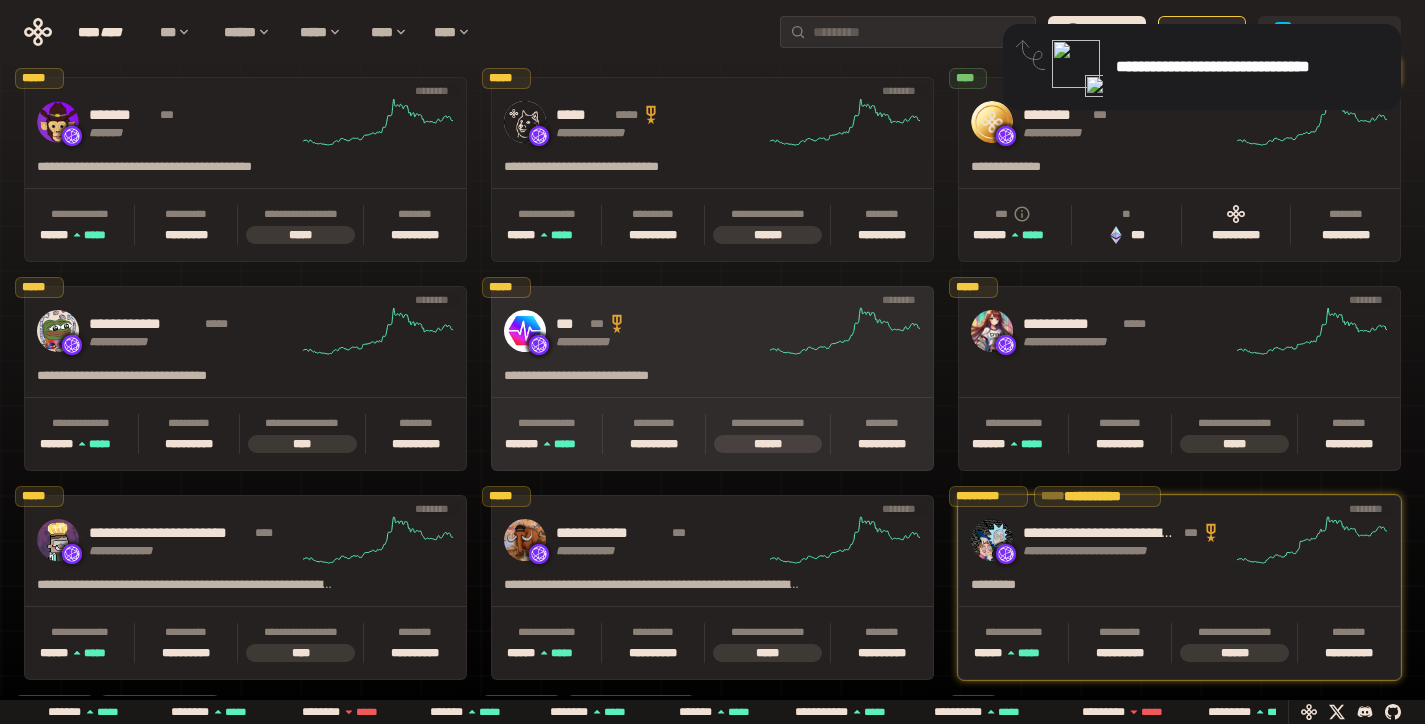 click on "**********" at bounding box center (768, 423) 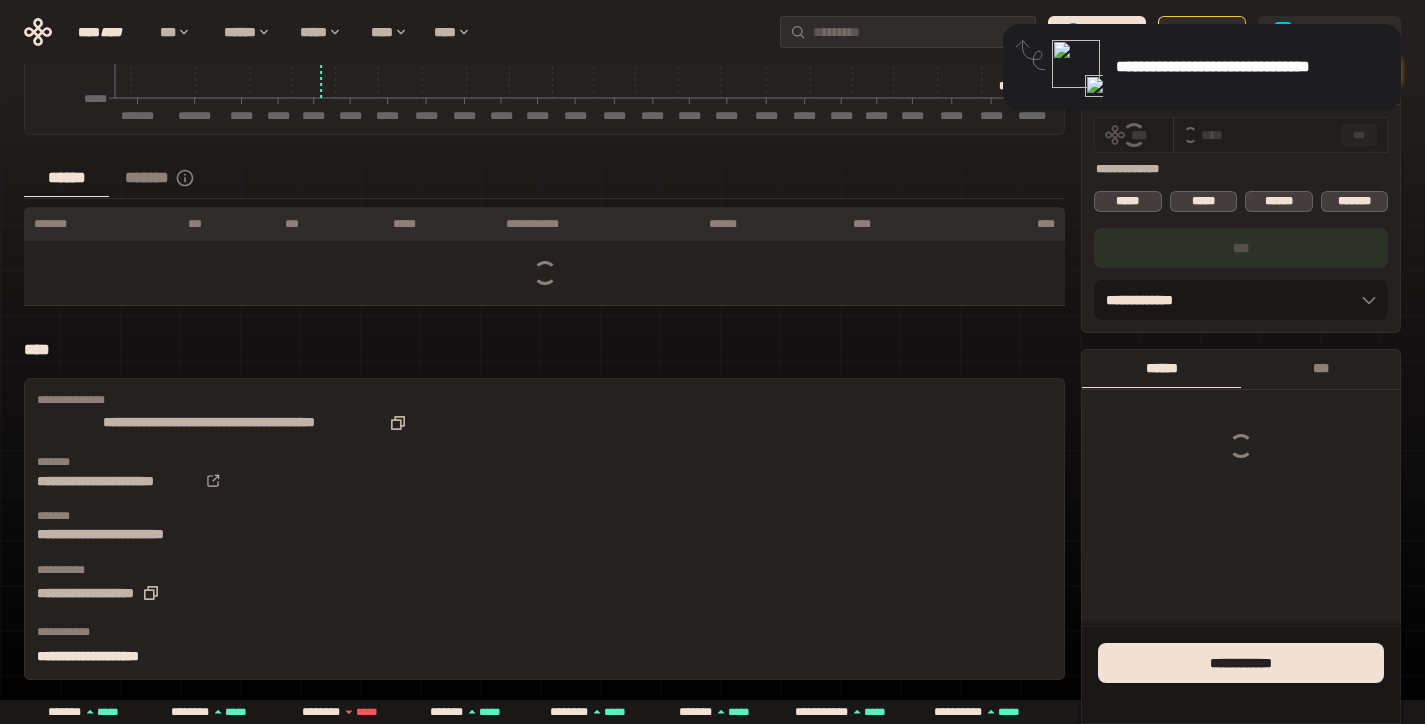 scroll, scrollTop: 0, scrollLeft: 0, axis: both 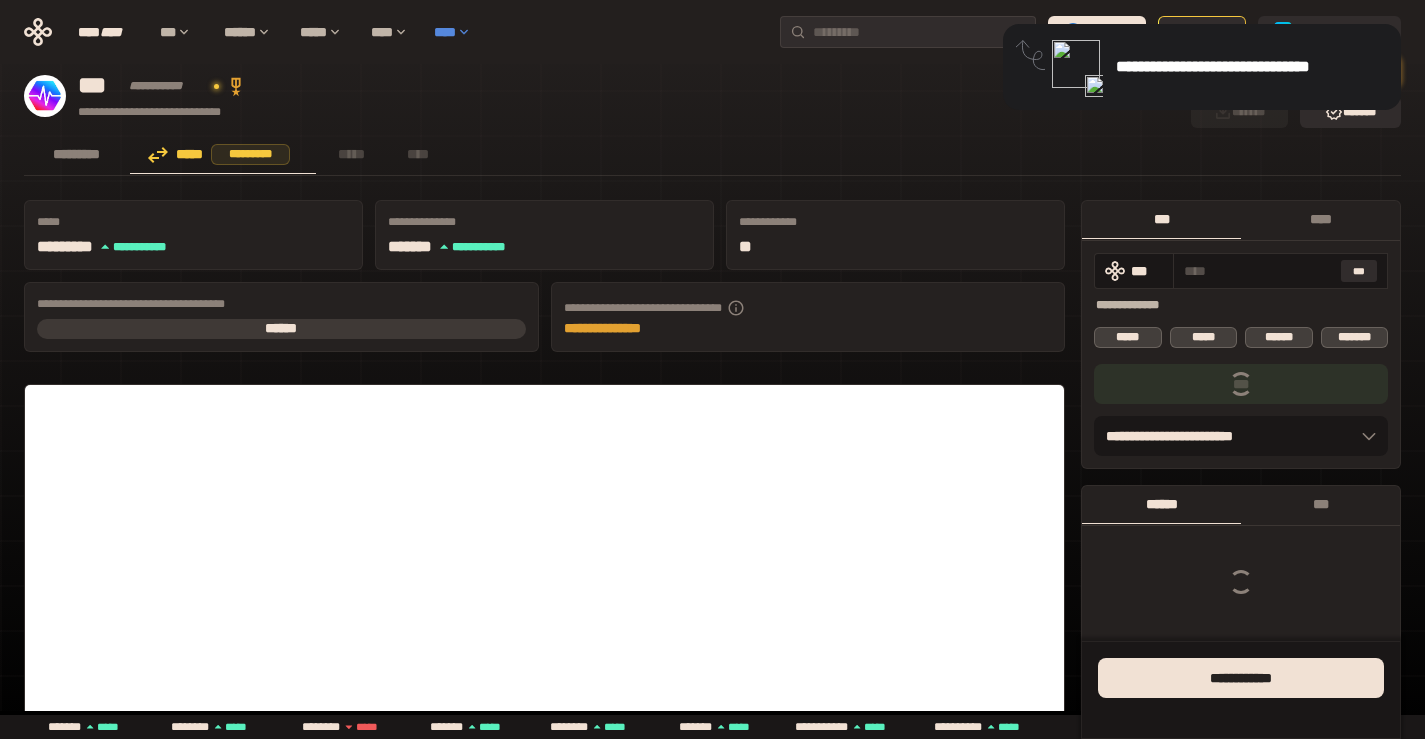 click on "*********" at bounding box center [250, 154] 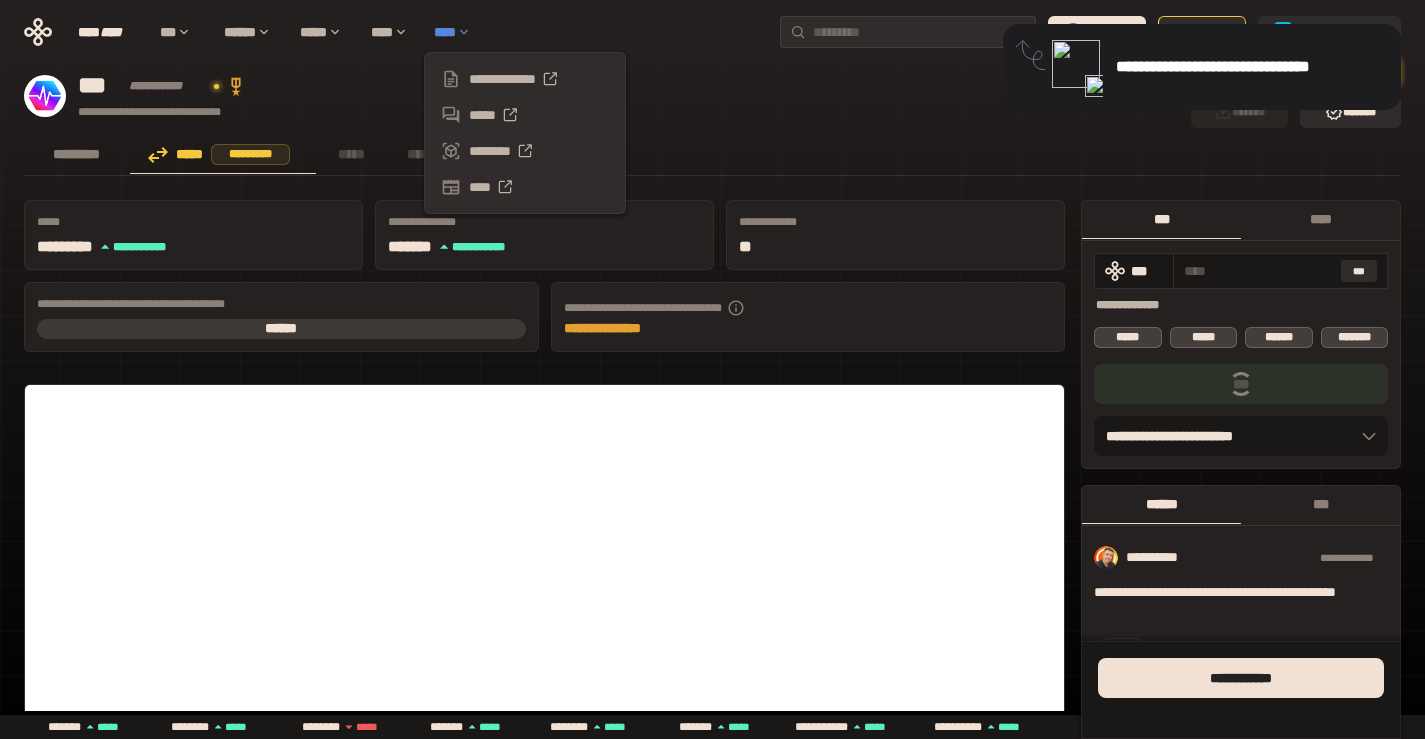click on "****" at bounding box center [457, 32] 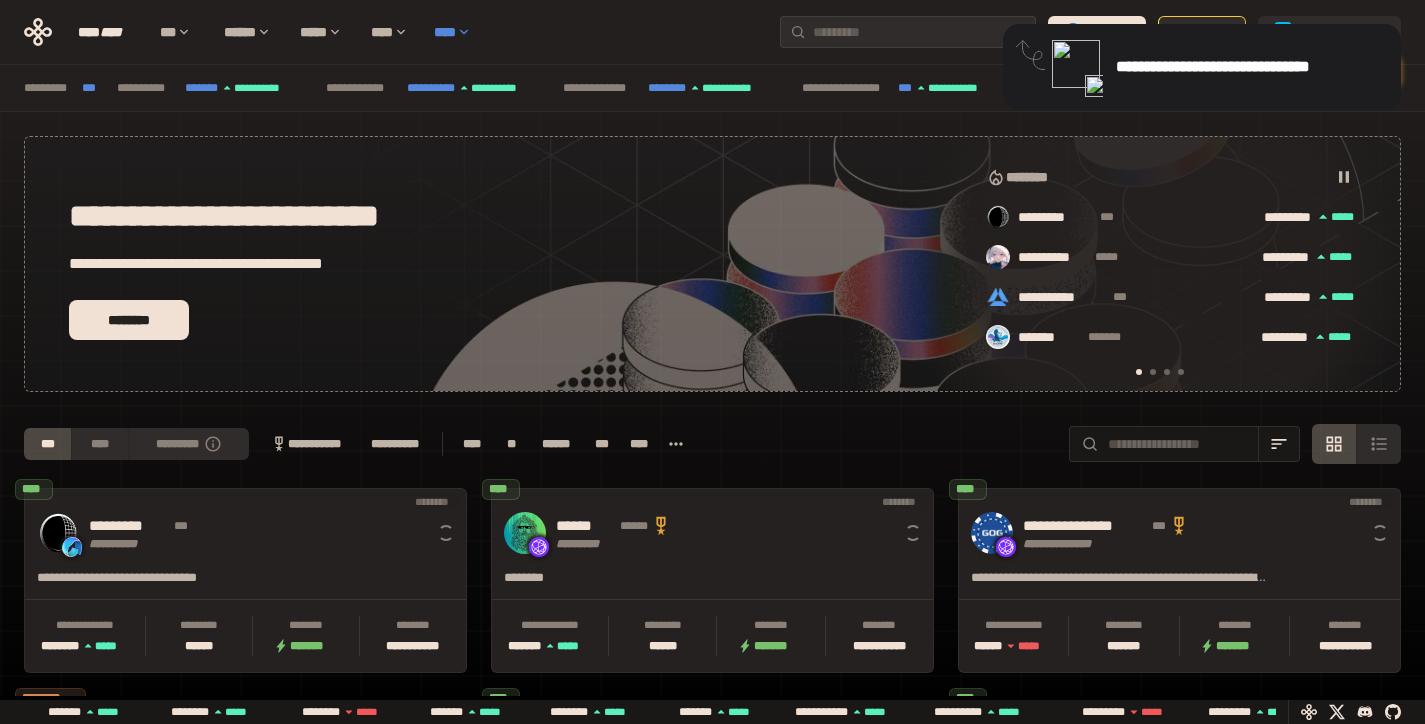 click on "****" at bounding box center [457, 32] 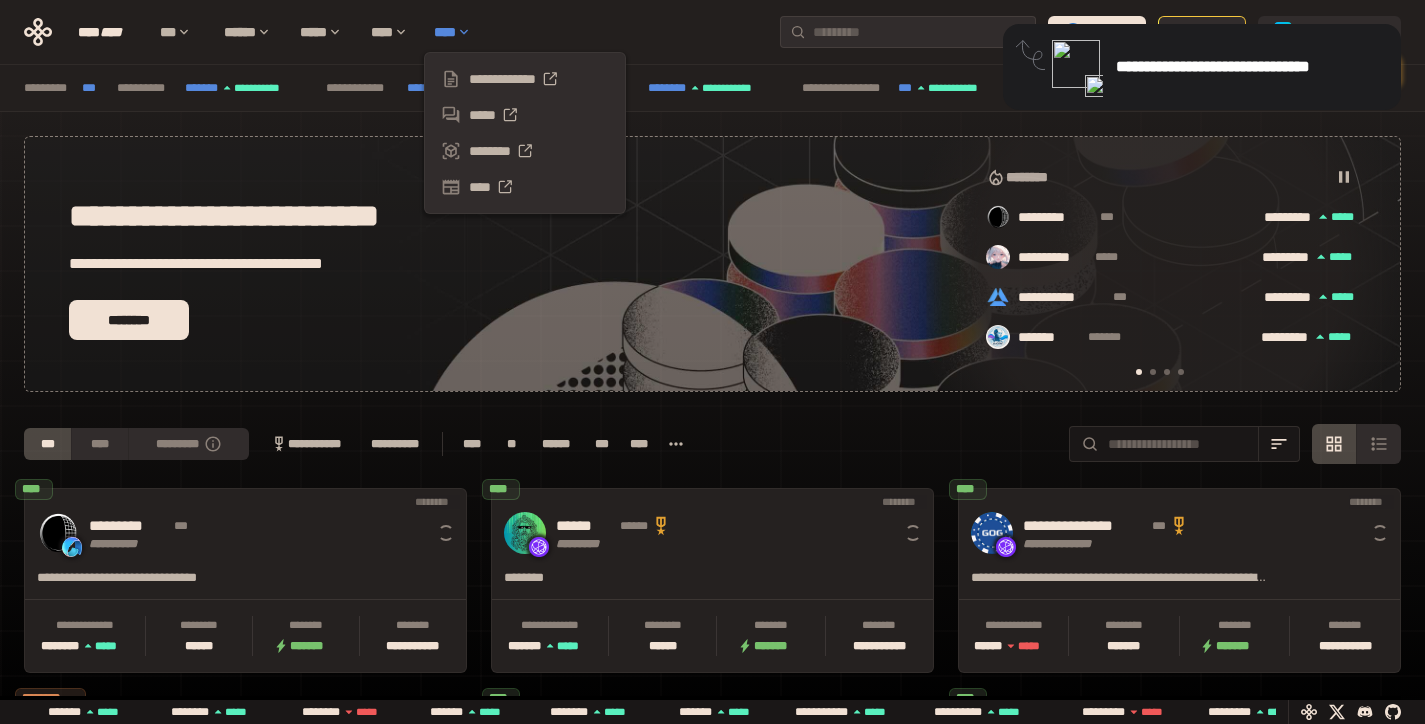 scroll, scrollTop: 0, scrollLeft: 16, axis: horizontal 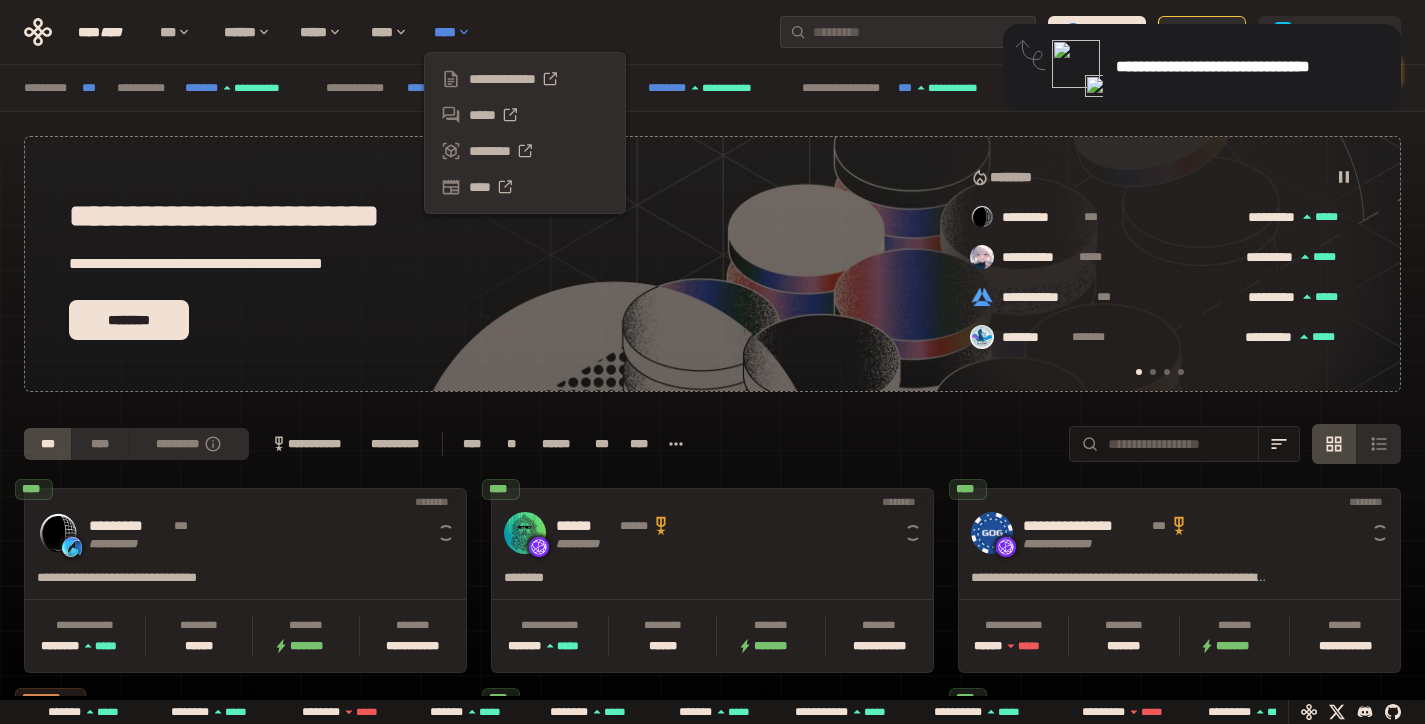 click on "****" at bounding box center [457, 32] 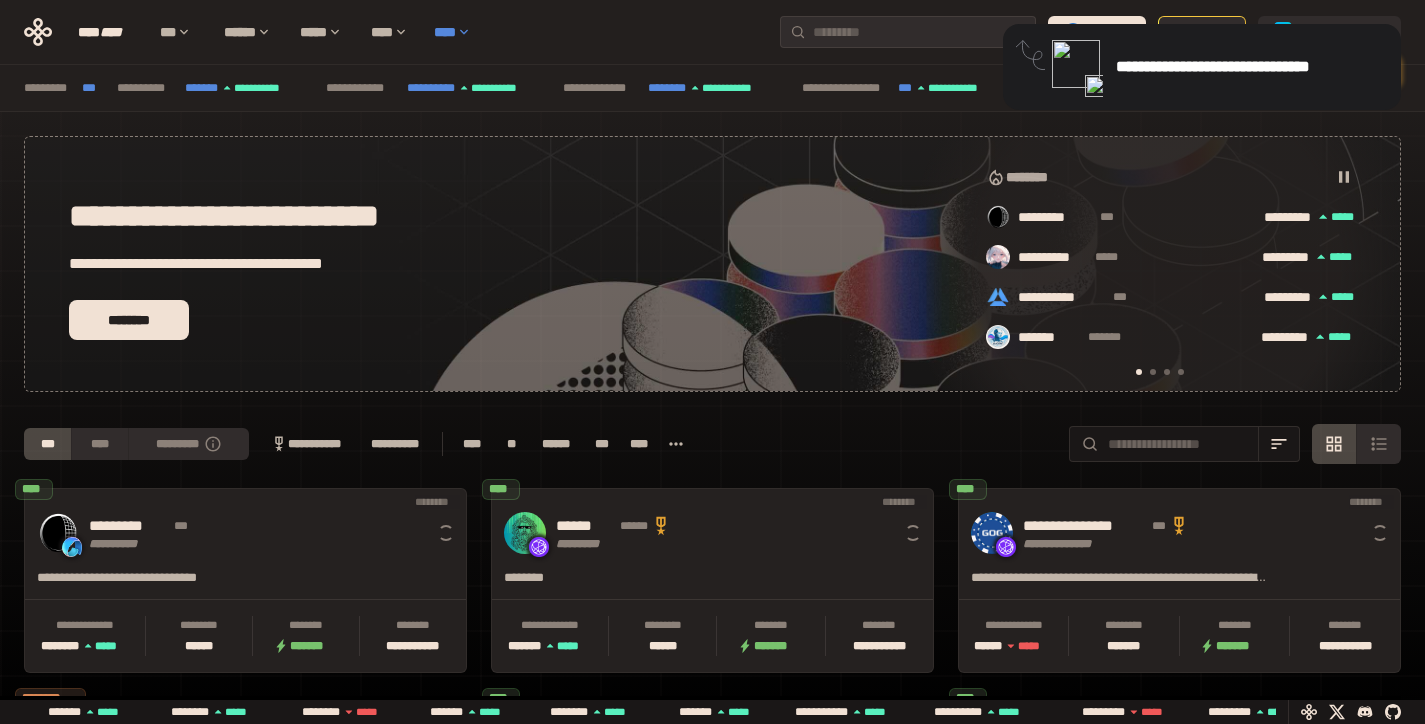 scroll, scrollTop: 0, scrollLeft: 16, axis: horizontal 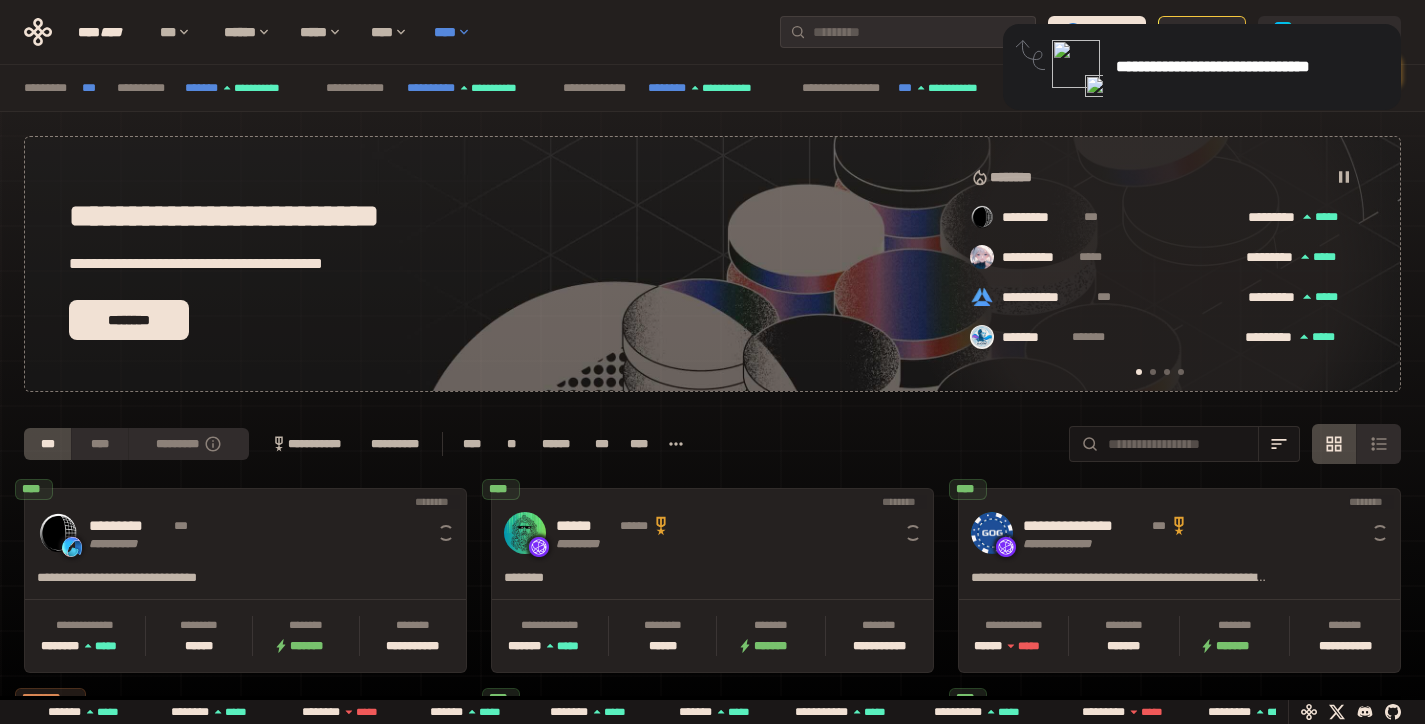 click on "****" at bounding box center (457, 32) 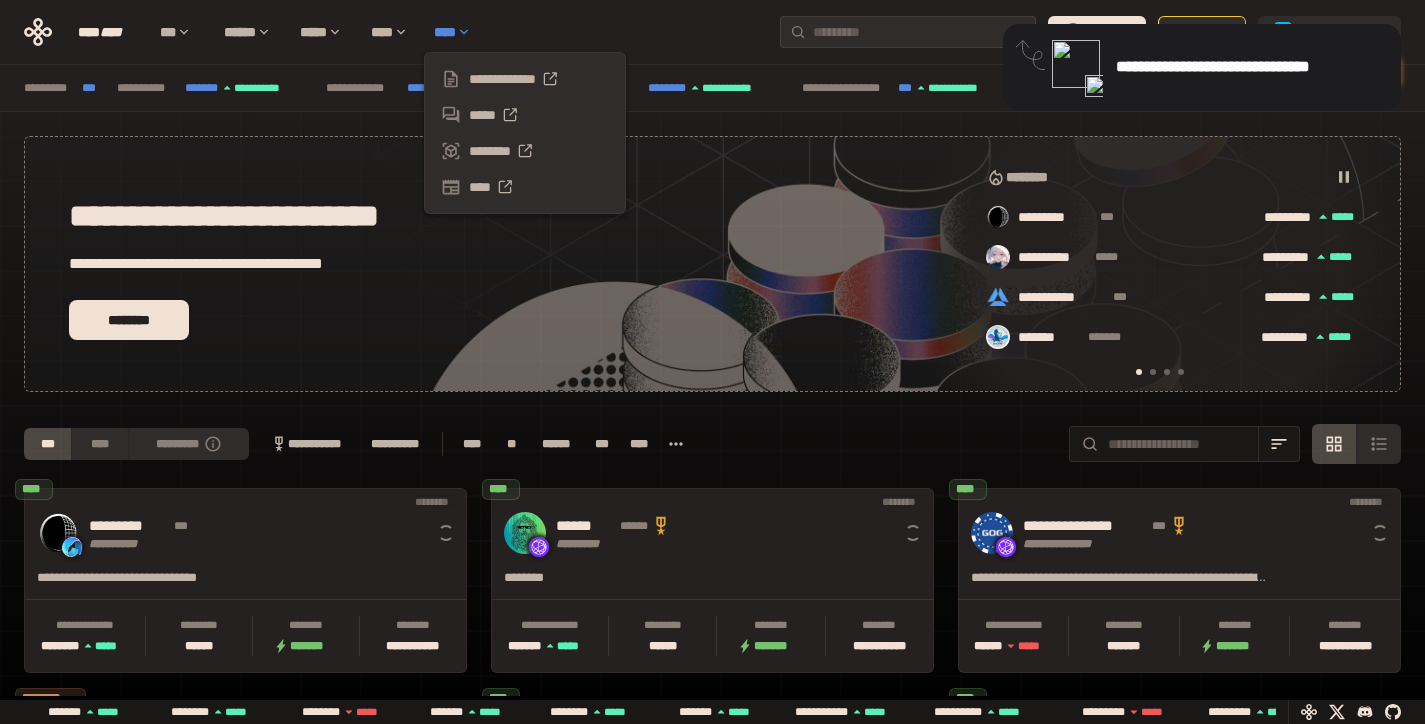 click on "****" at bounding box center [457, 32] 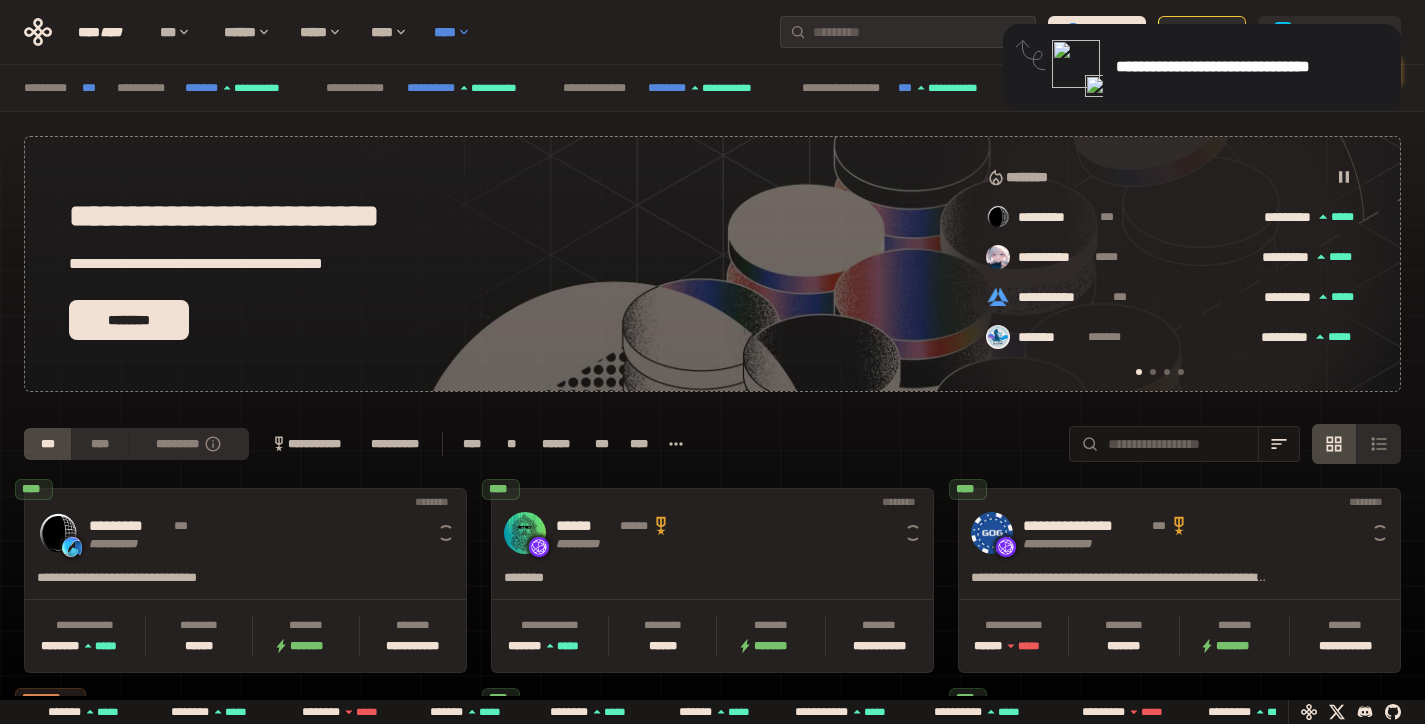 scroll, scrollTop: 0, scrollLeft: 16, axis: horizontal 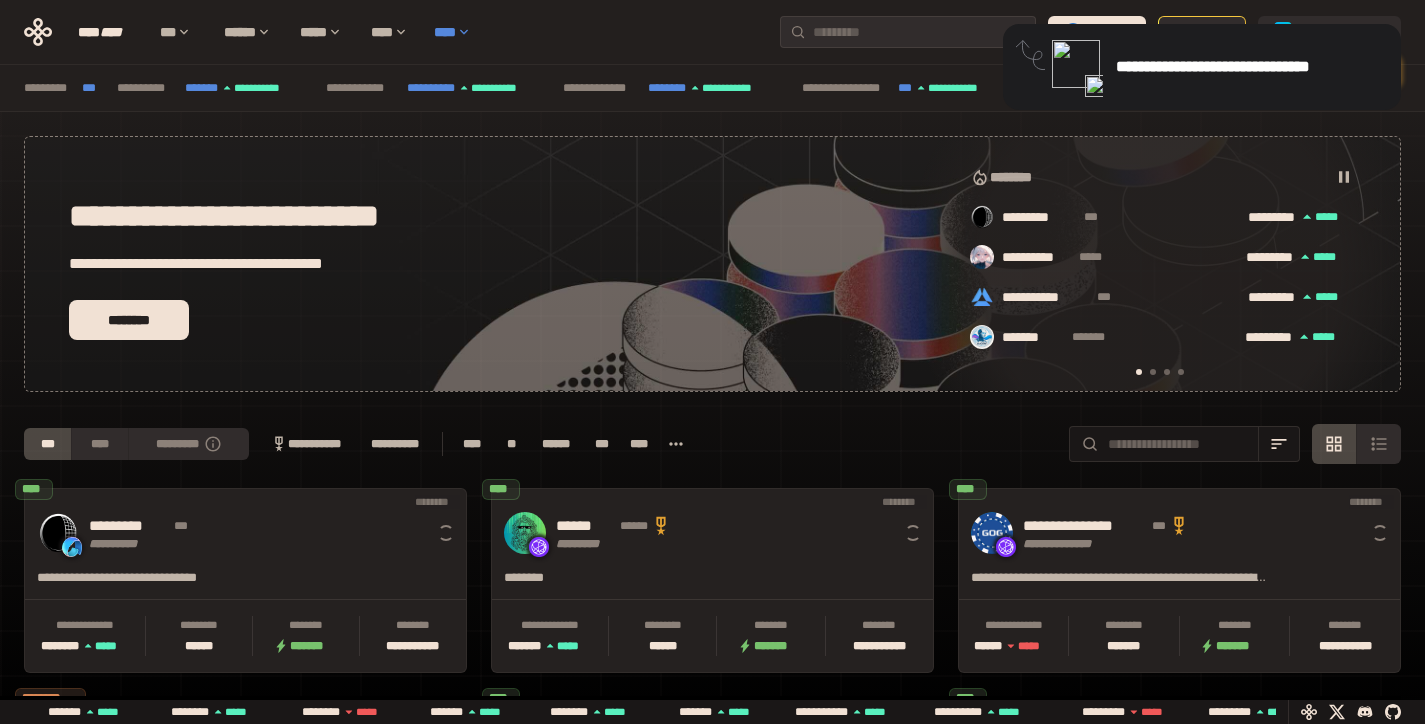 click on "****" at bounding box center [457, 32] 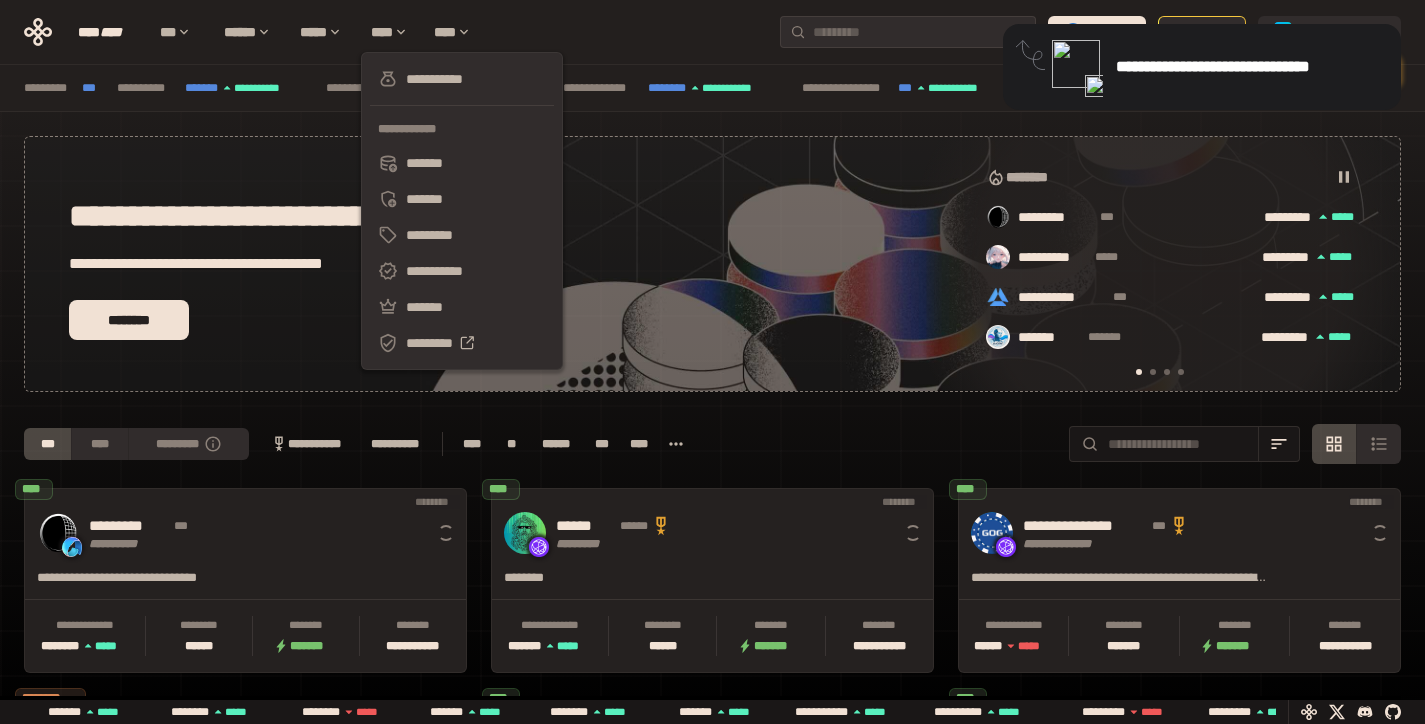 scroll, scrollTop: 0, scrollLeft: 16, axis: horizontal 